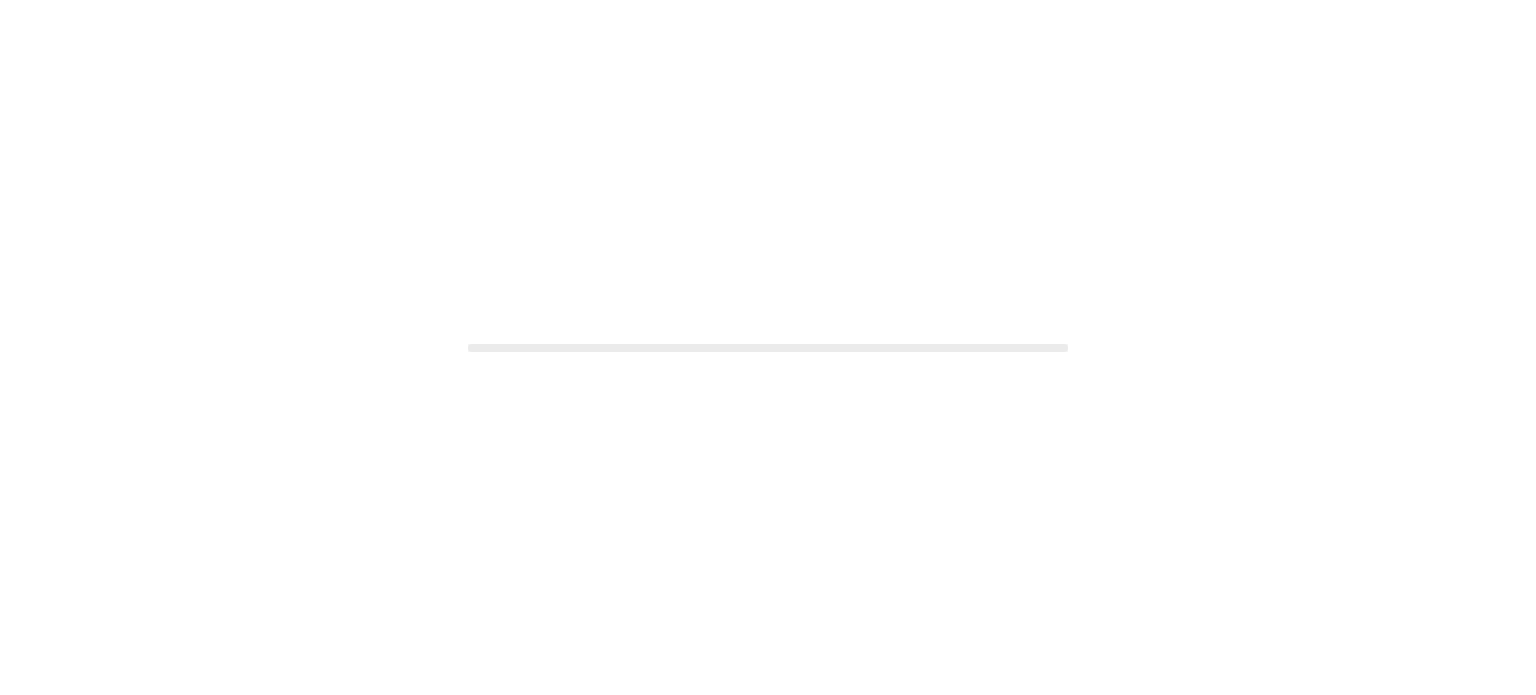 scroll, scrollTop: 0, scrollLeft: 0, axis: both 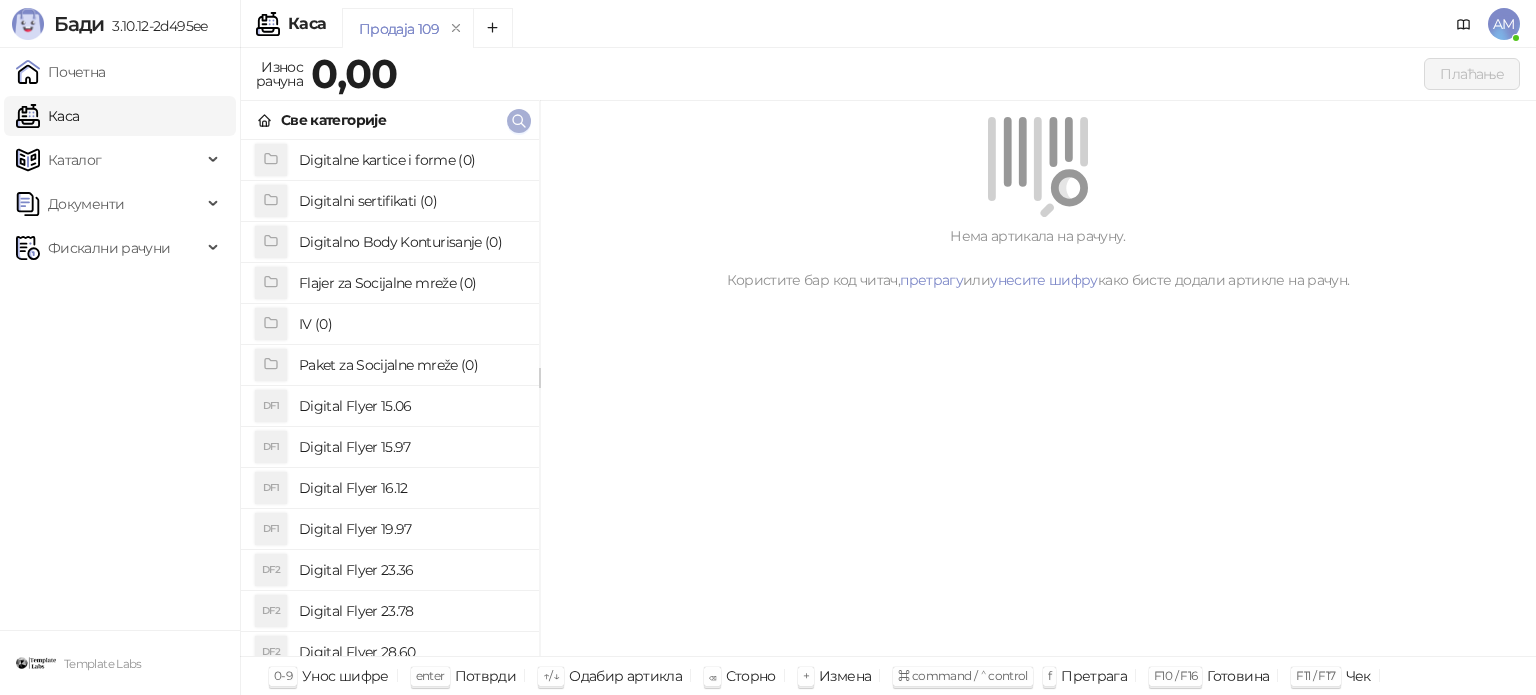 click 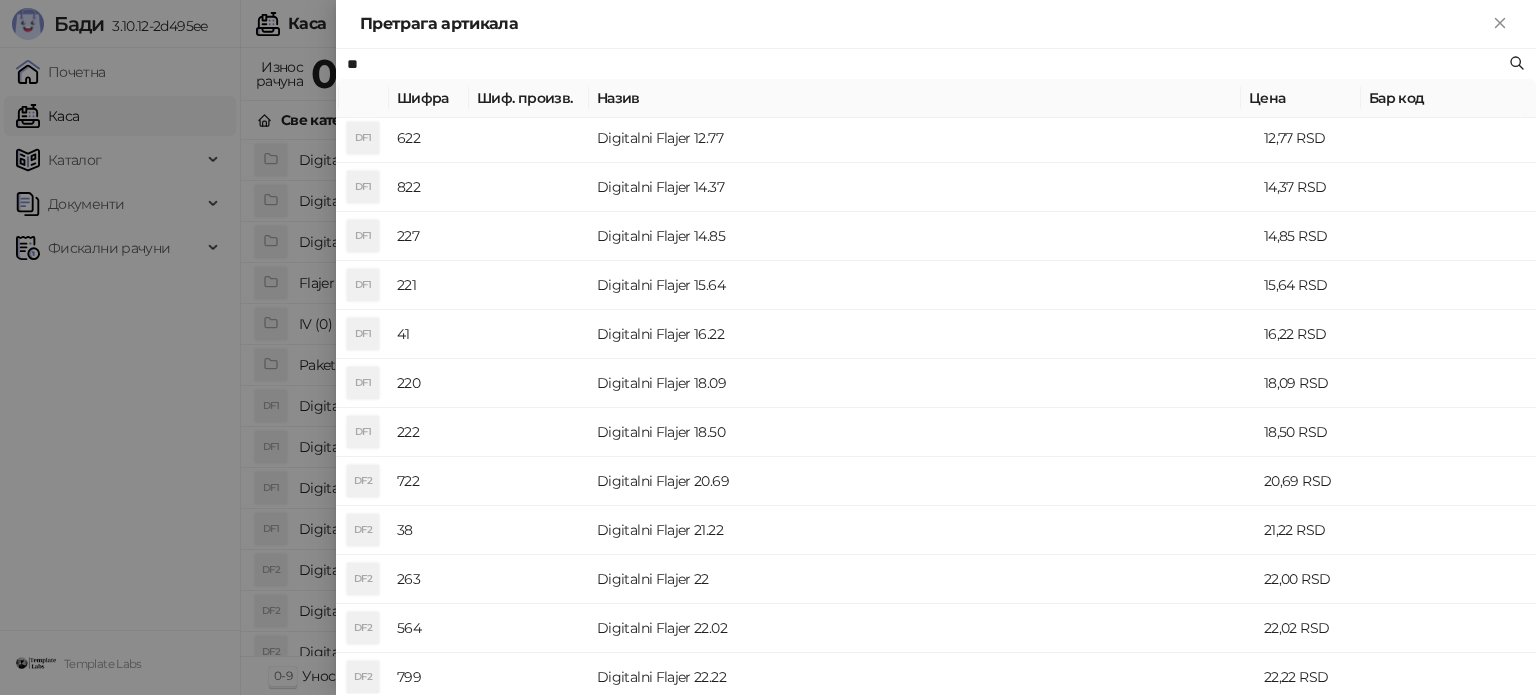 scroll, scrollTop: 400, scrollLeft: 0, axis: vertical 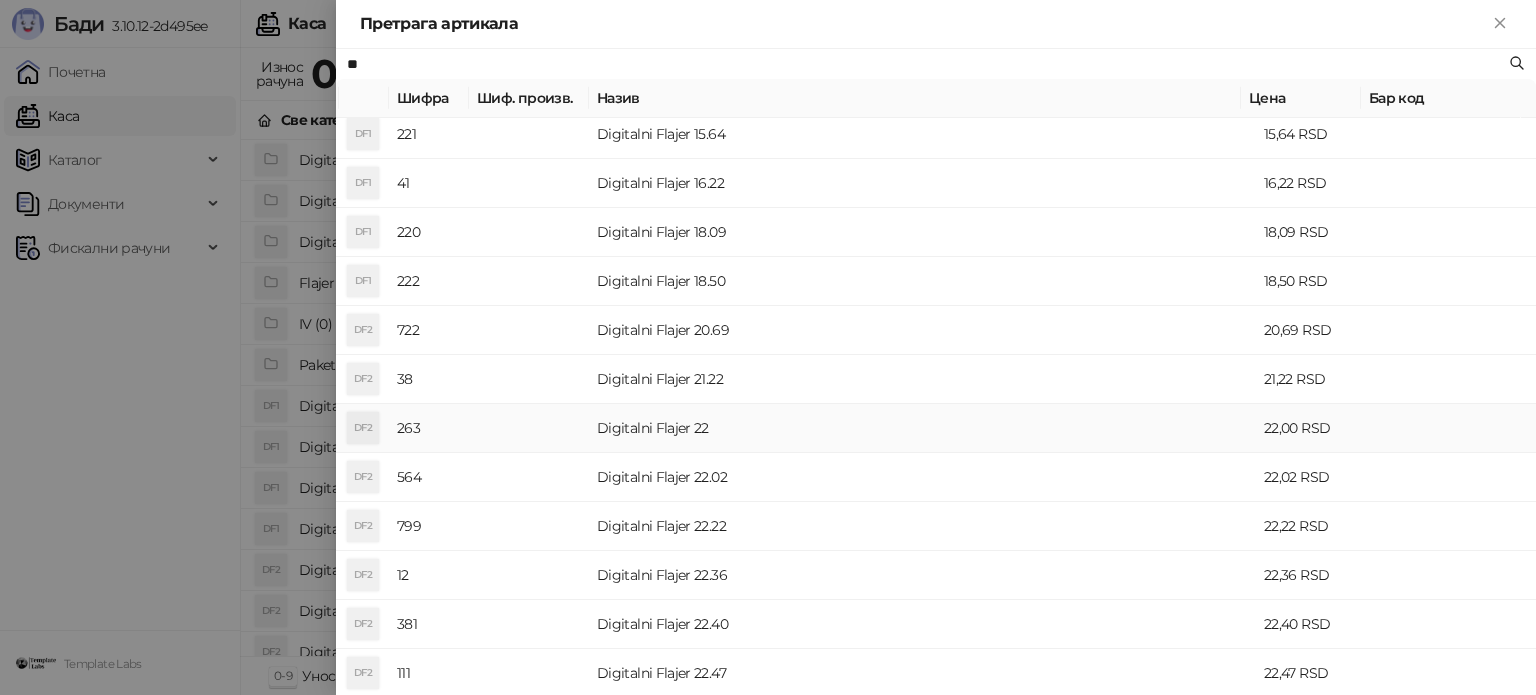 type on "**" 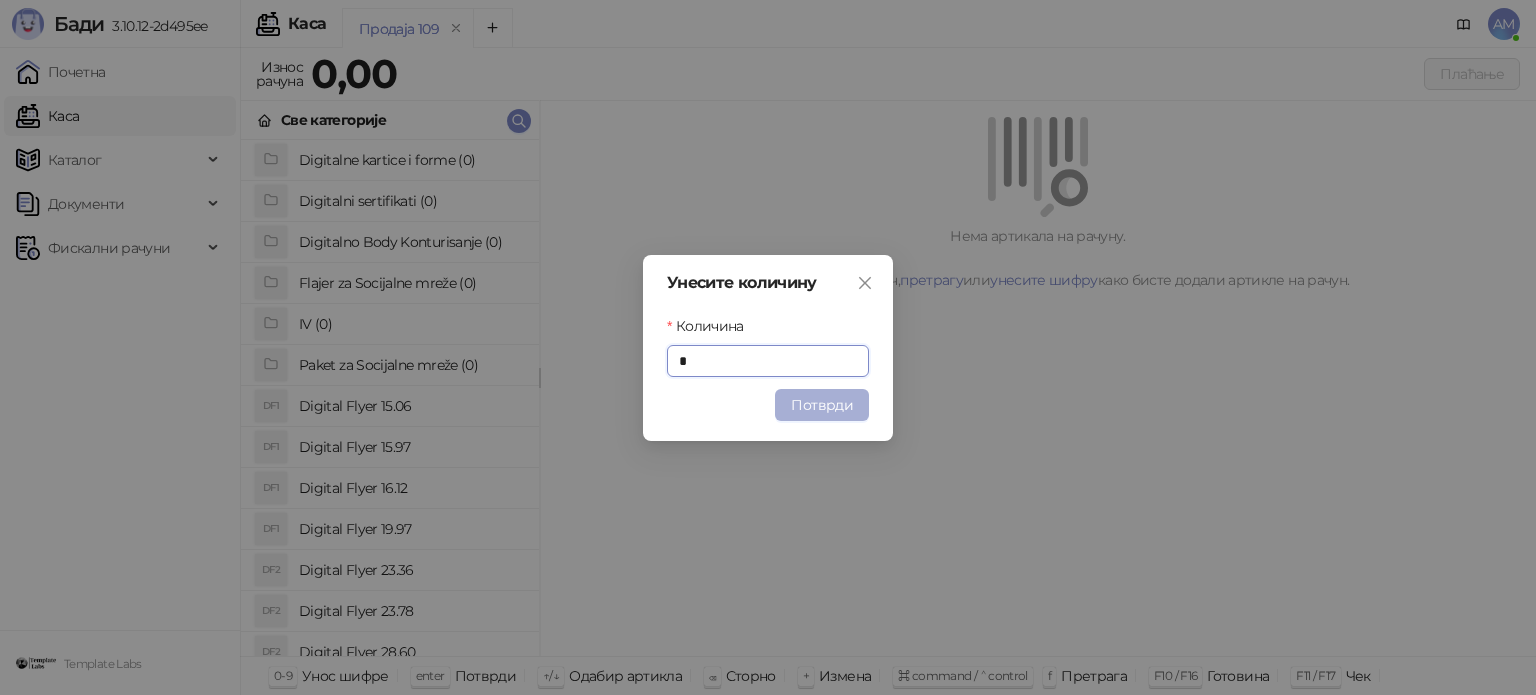 click on "Потврди" at bounding box center [822, 405] 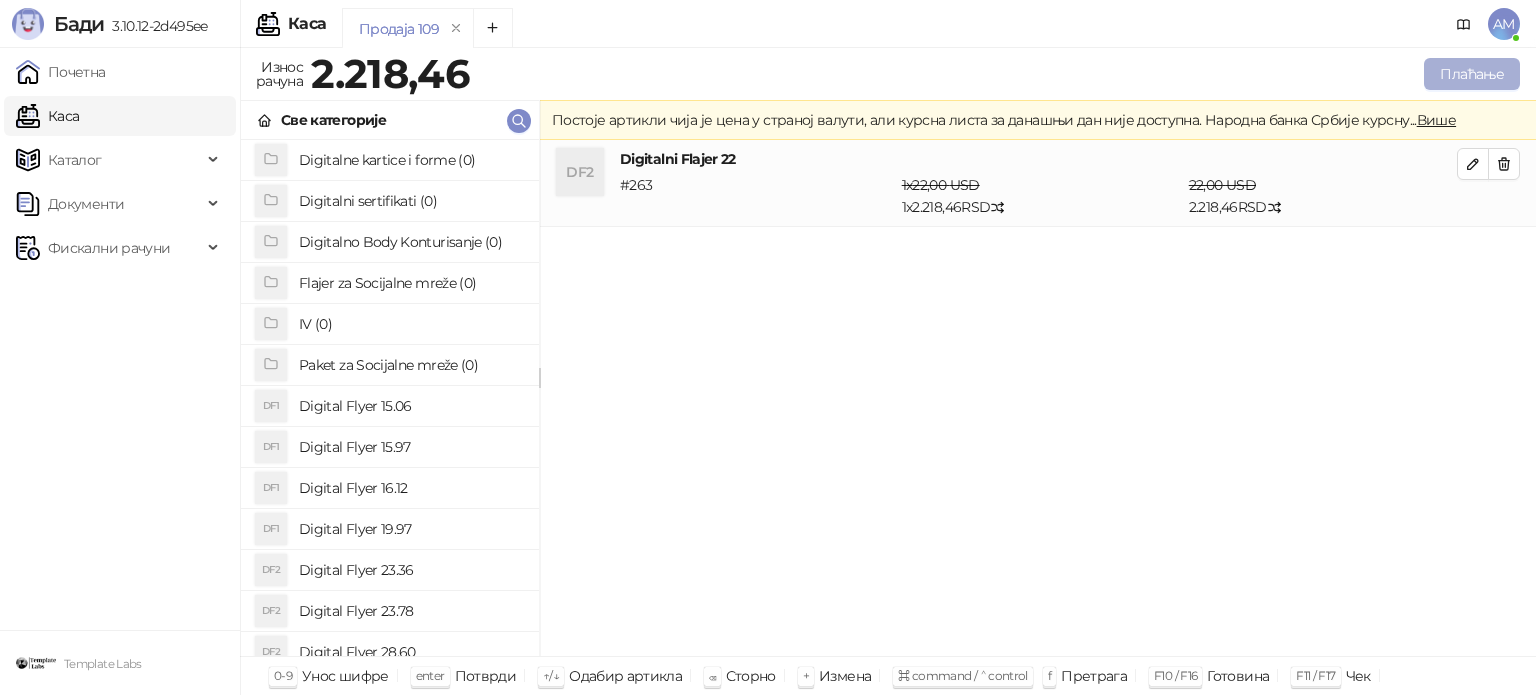 click on "Плаћање" at bounding box center (1472, 74) 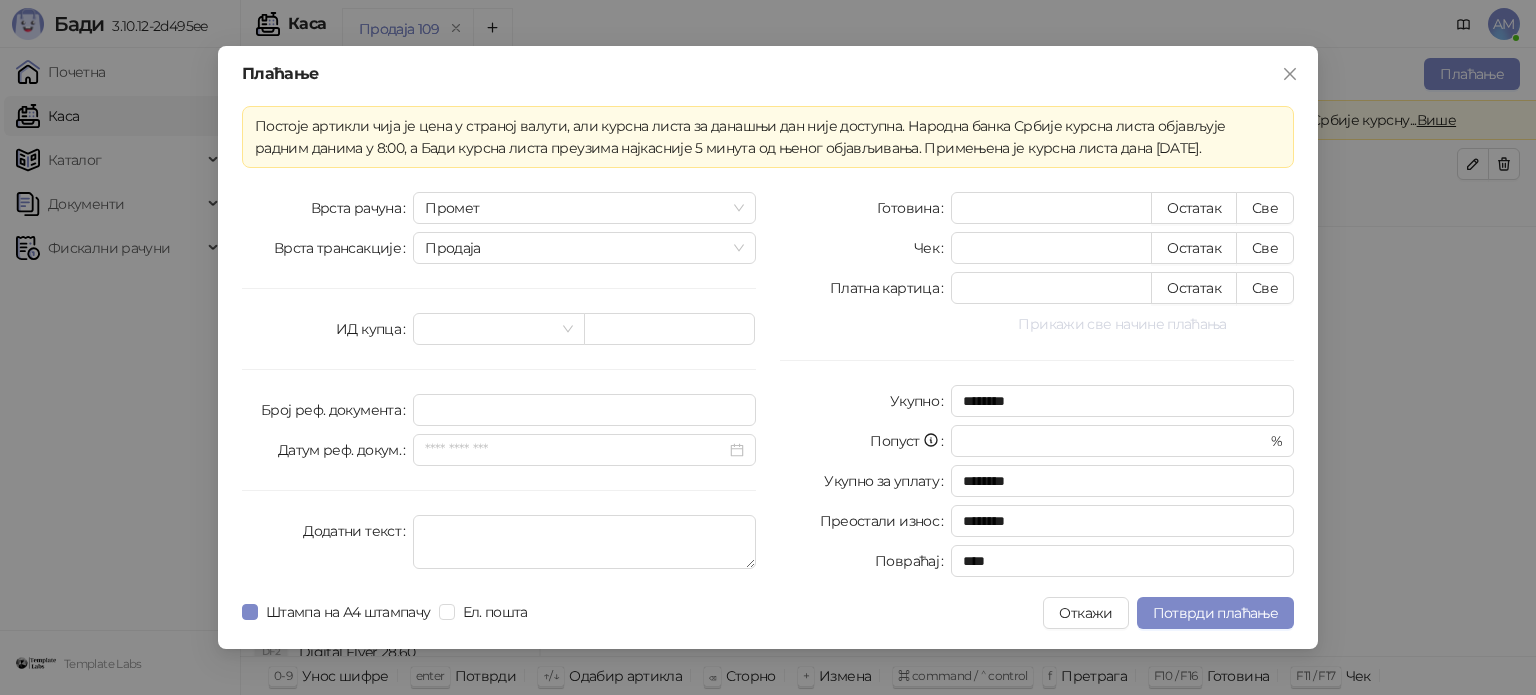 click on "Прикажи све начине плаћања" at bounding box center [1122, 324] 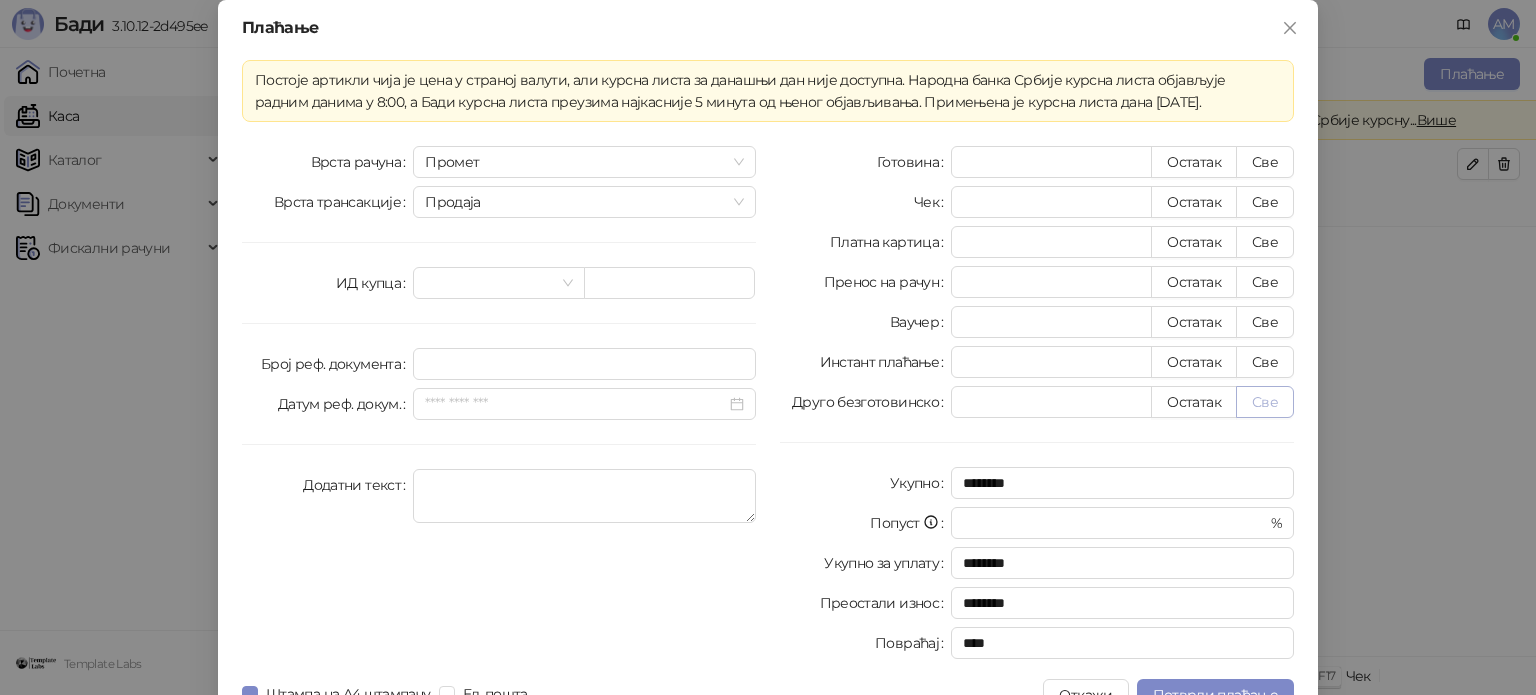 click on "Све" at bounding box center (1265, 402) 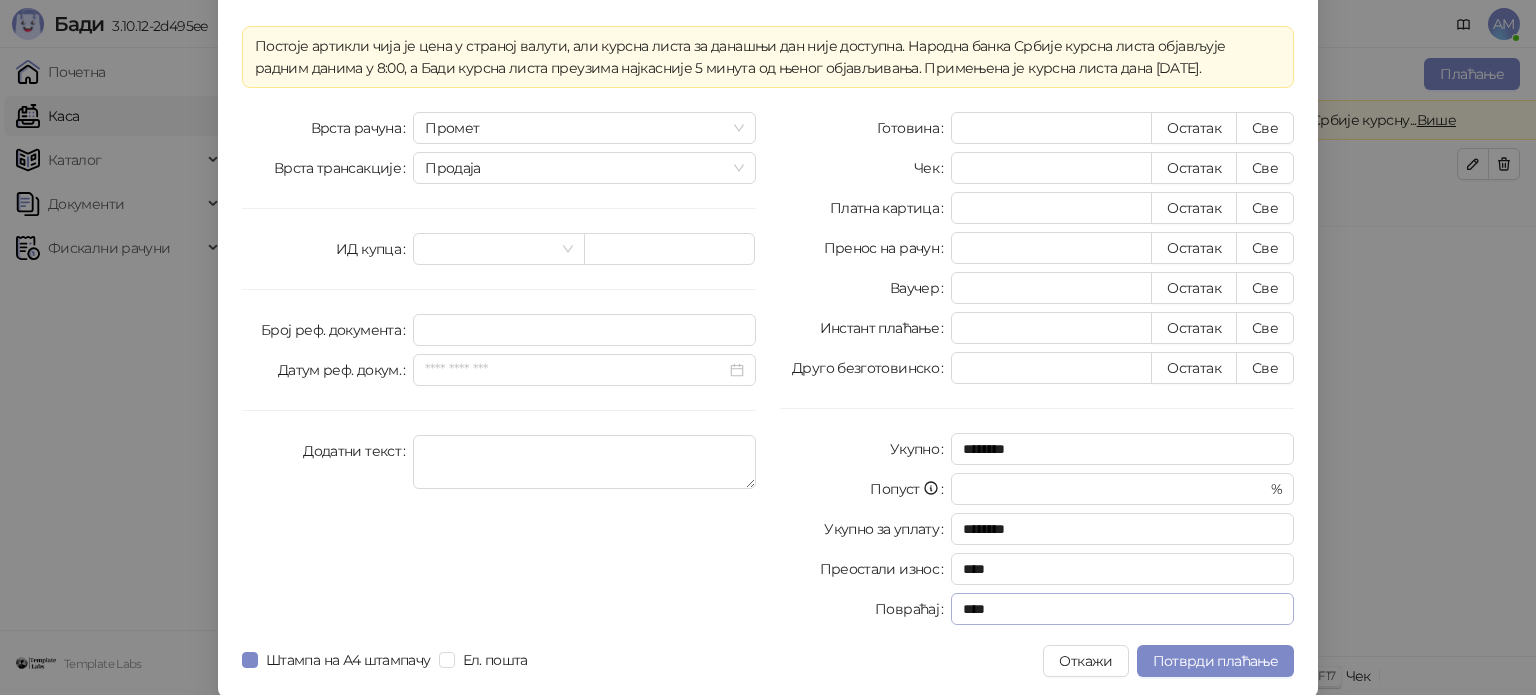 scroll, scrollTop: 35, scrollLeft: 0, axis: vertical 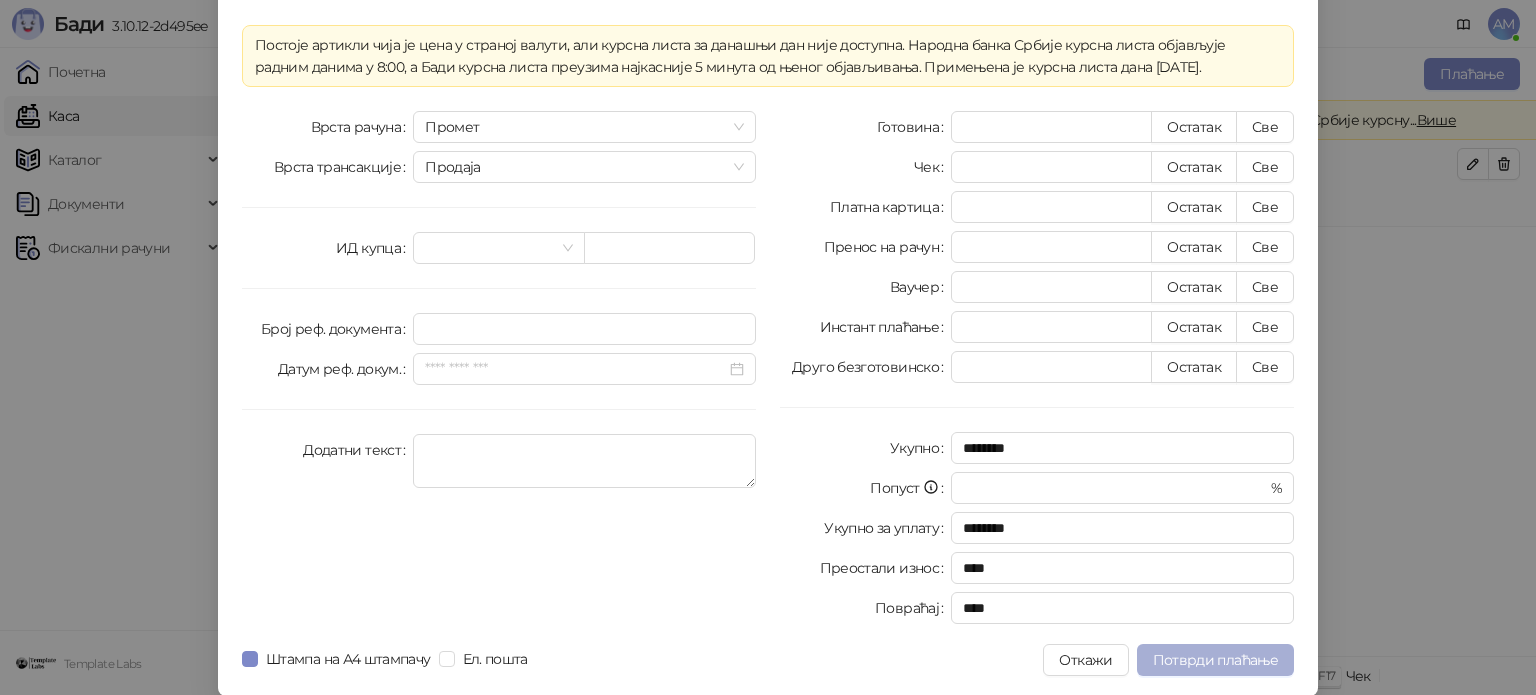 click on "Потврди плаћање" at bounding box center (1215, 660) 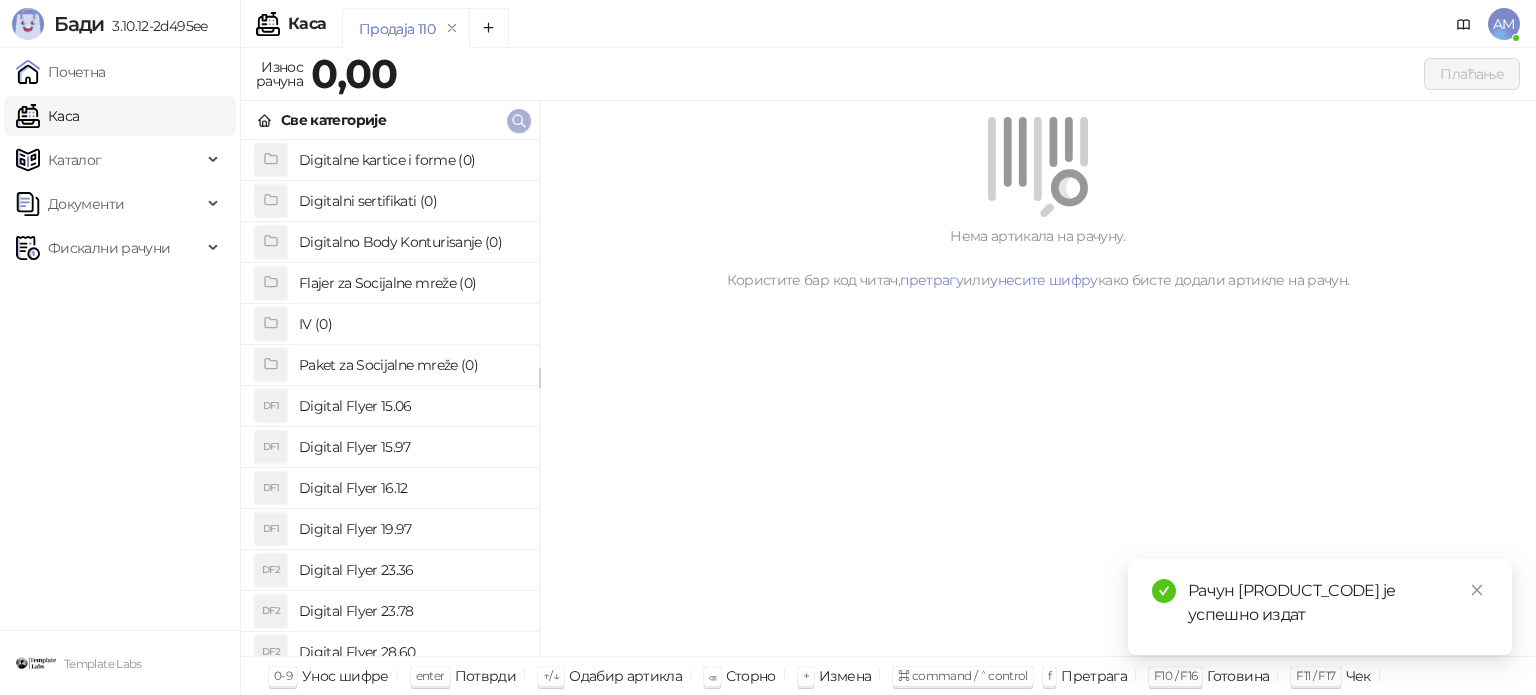 click 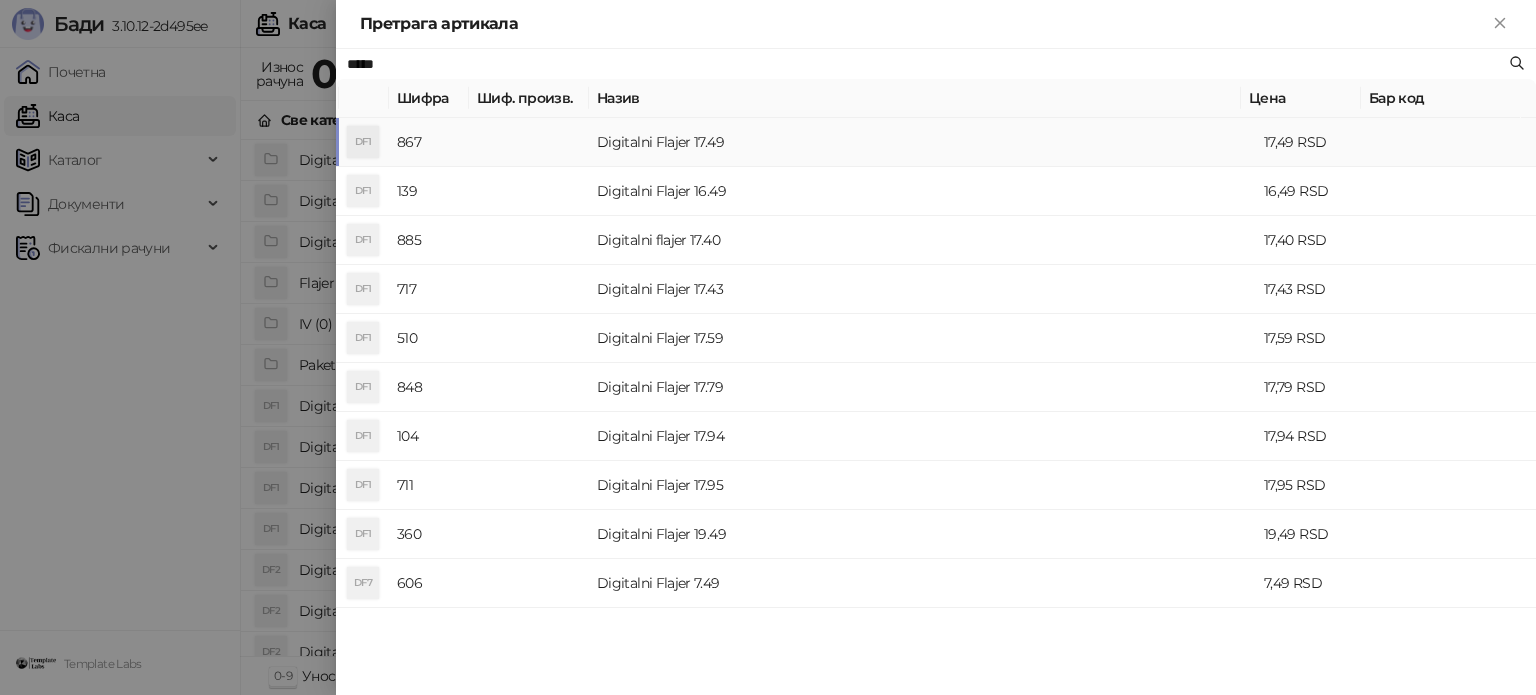 type on "*****" 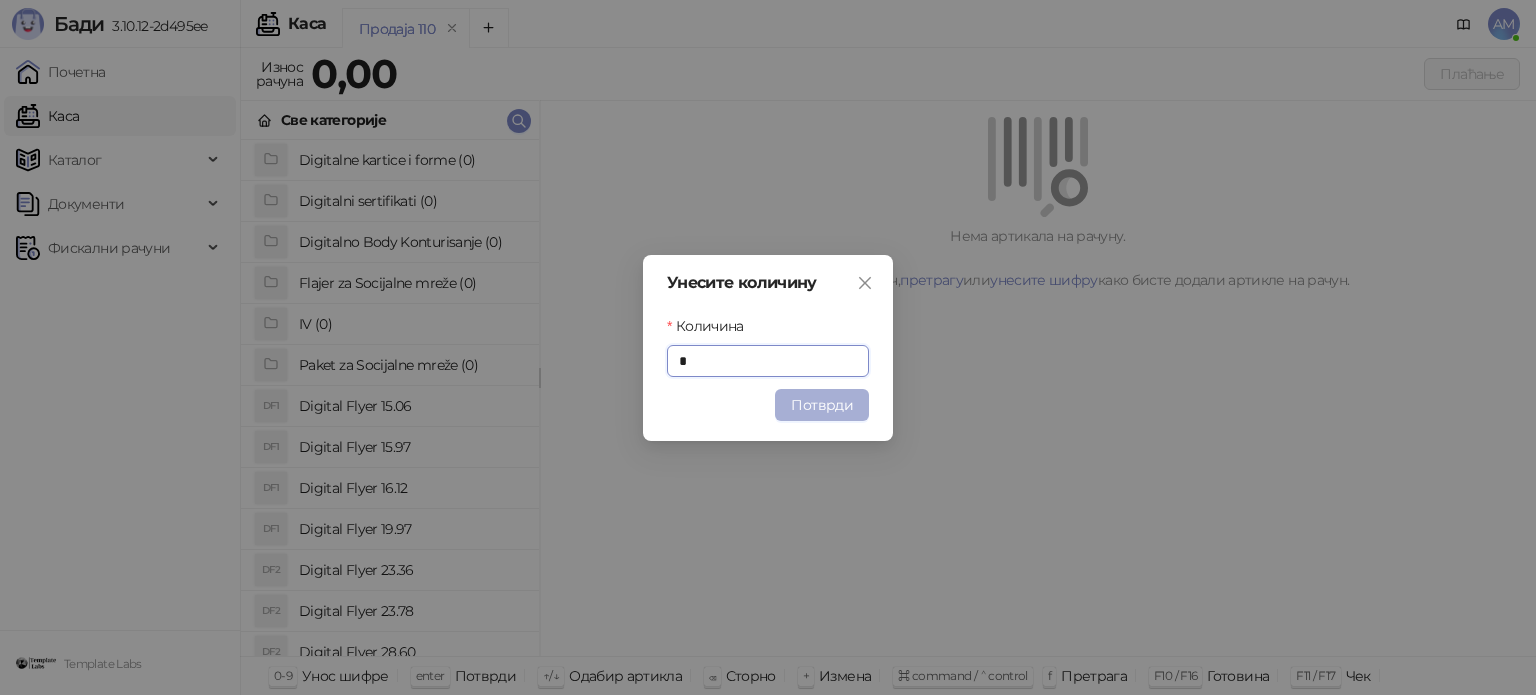 click on "Потврди" at bounding box center [822, 405] 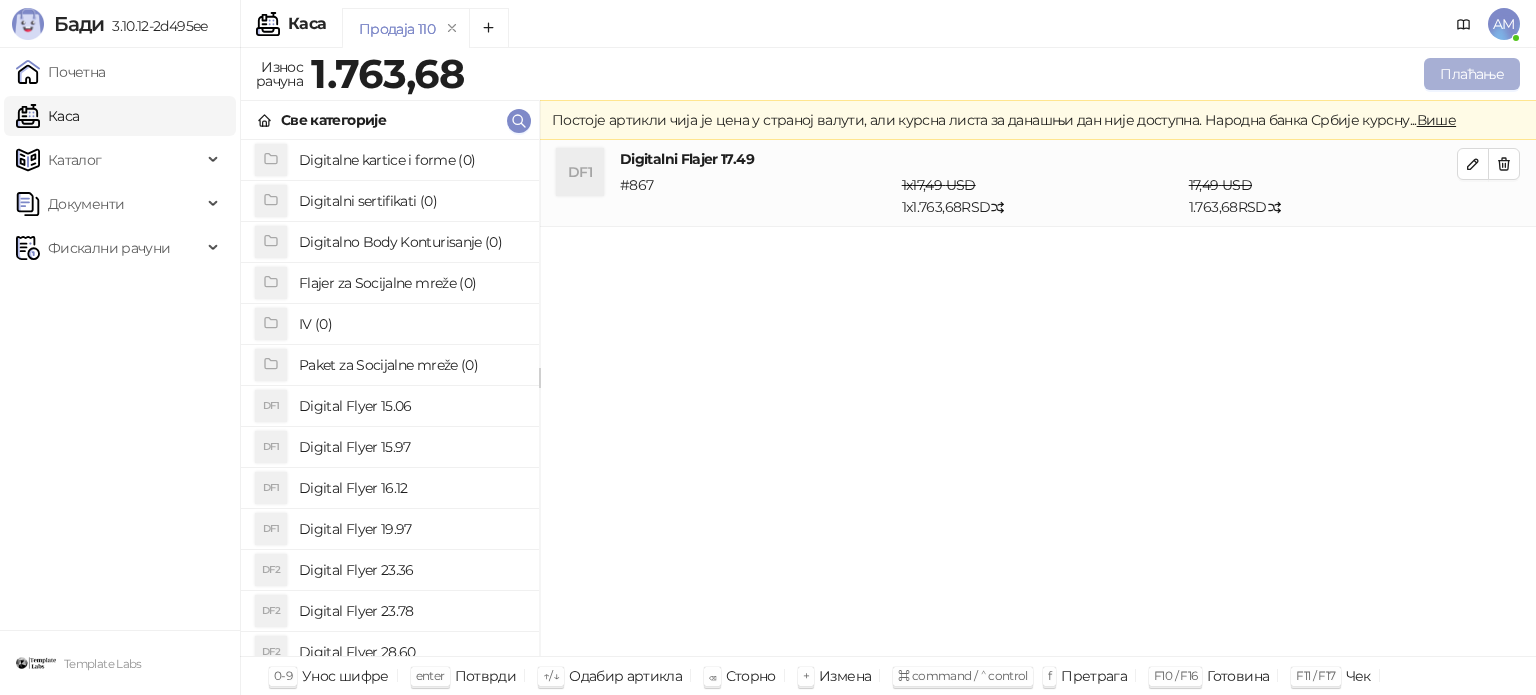 click on "Плаћање" at bounding box center (1472, 74) 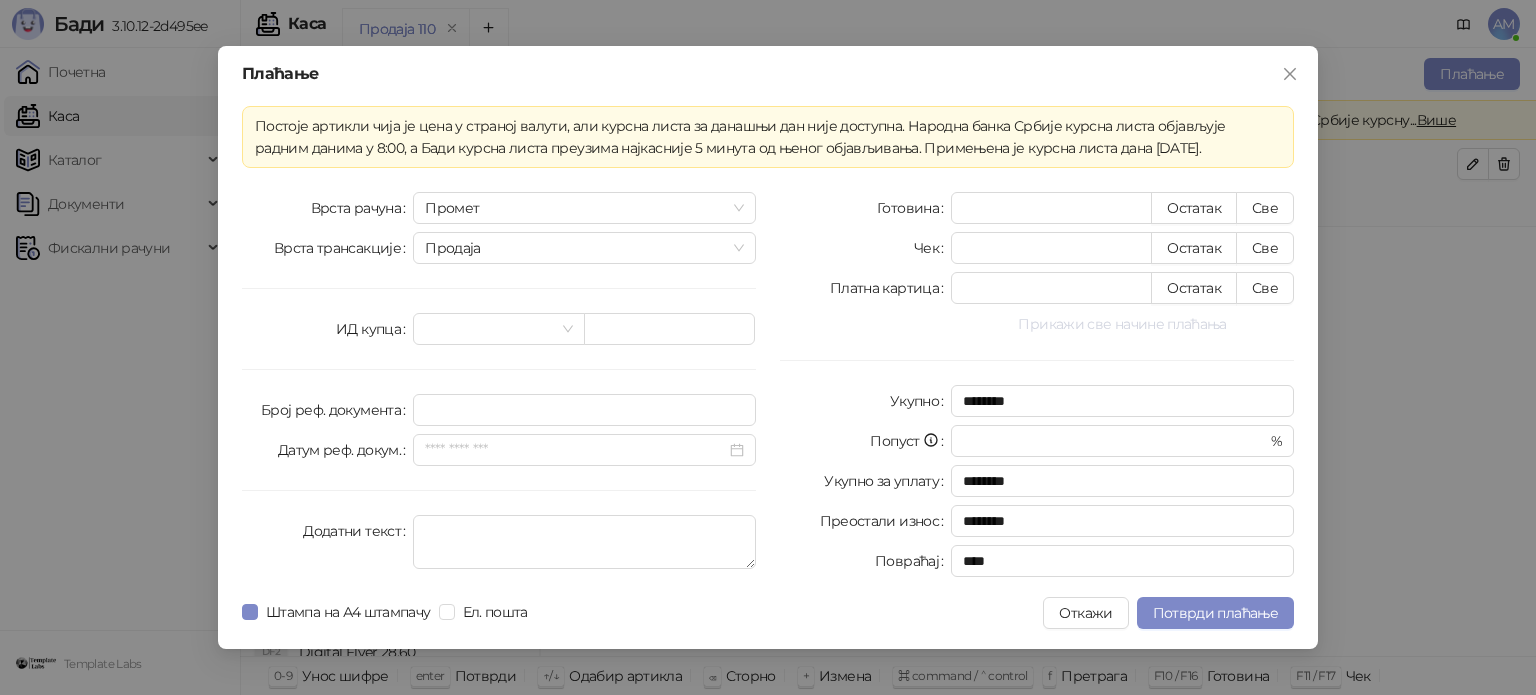 click on "Прикажи све начине плаћања" at bounding box center [1122, 324] 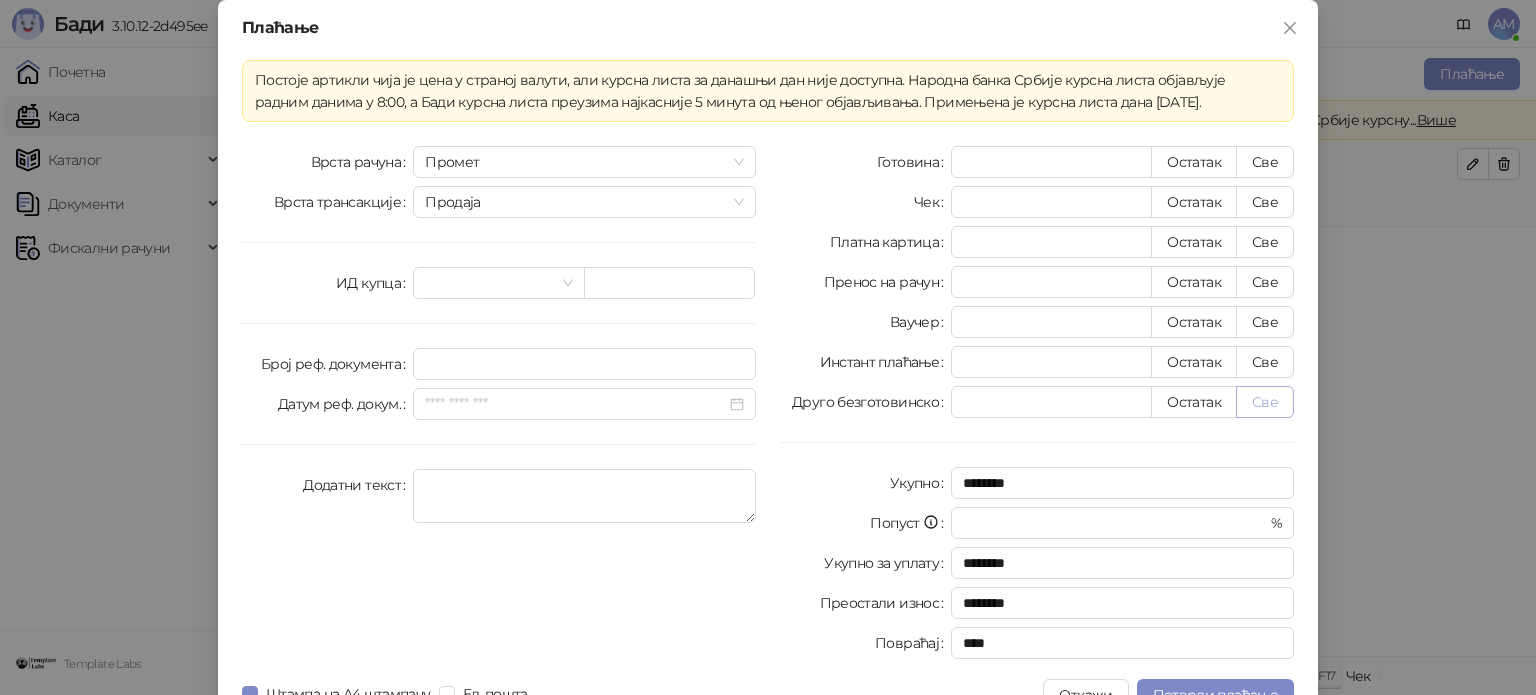 click on "Све" at bounding box center (1265, 402) 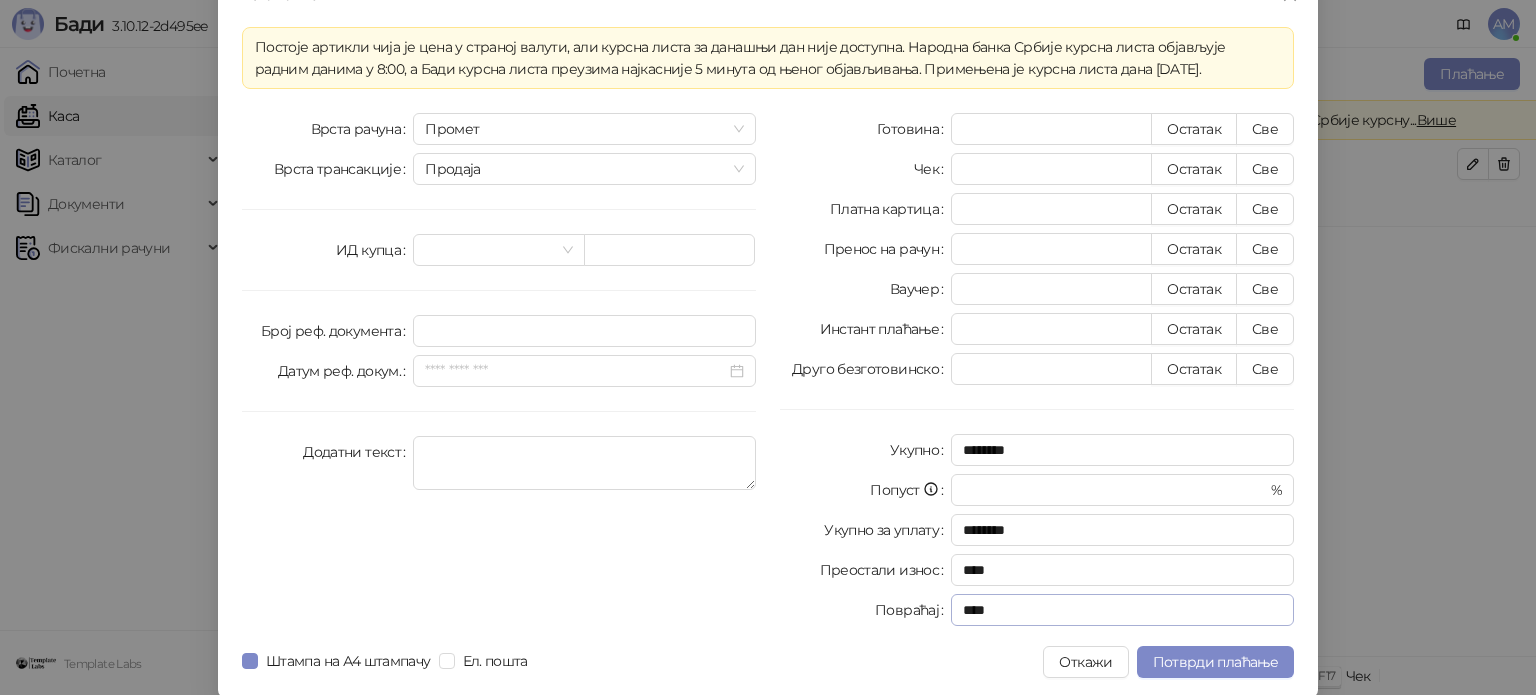 scroll, scrollTop: 35, scrollLeft: 0, axis: vertical 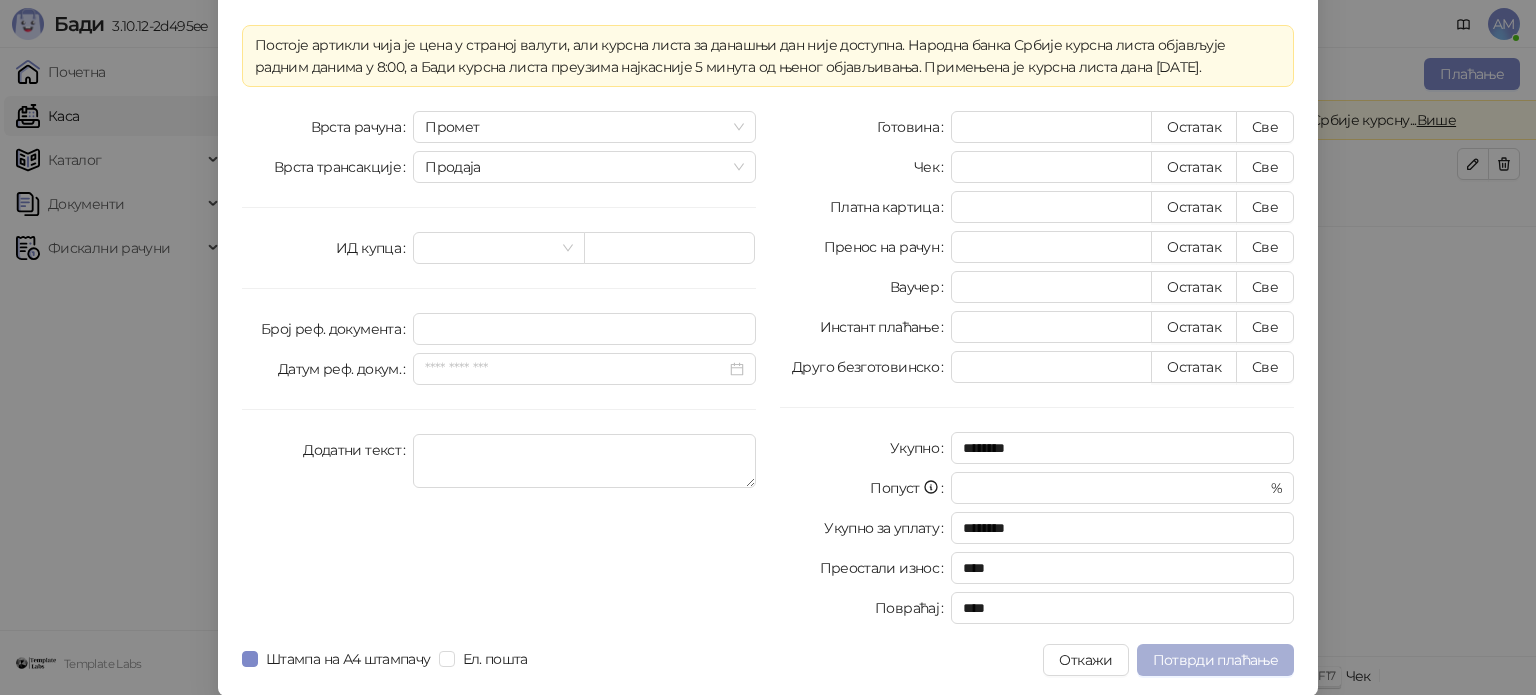 click on "Потврди плаћање" at bounding box center (1215, 660) 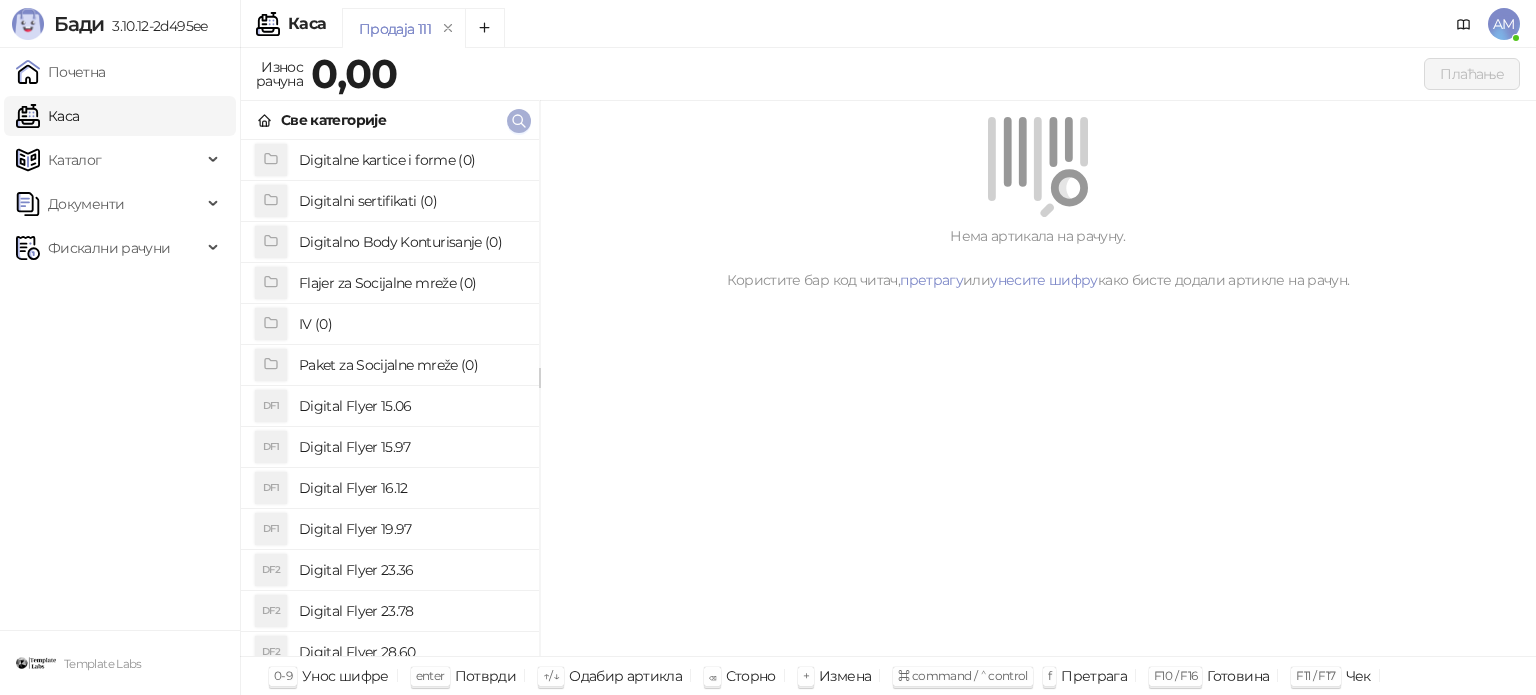 click 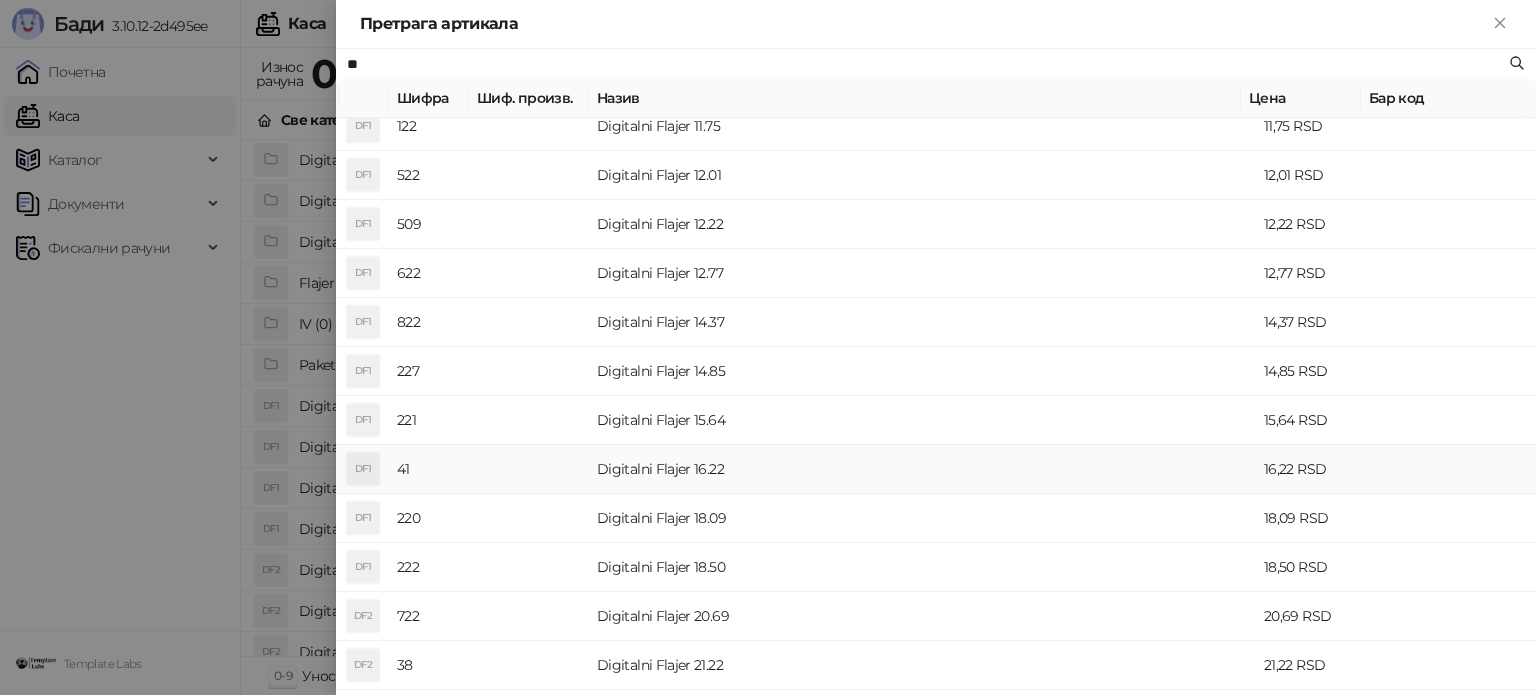 scroll, scrollTop: 400, scrollLeft: 0, axis: vertical 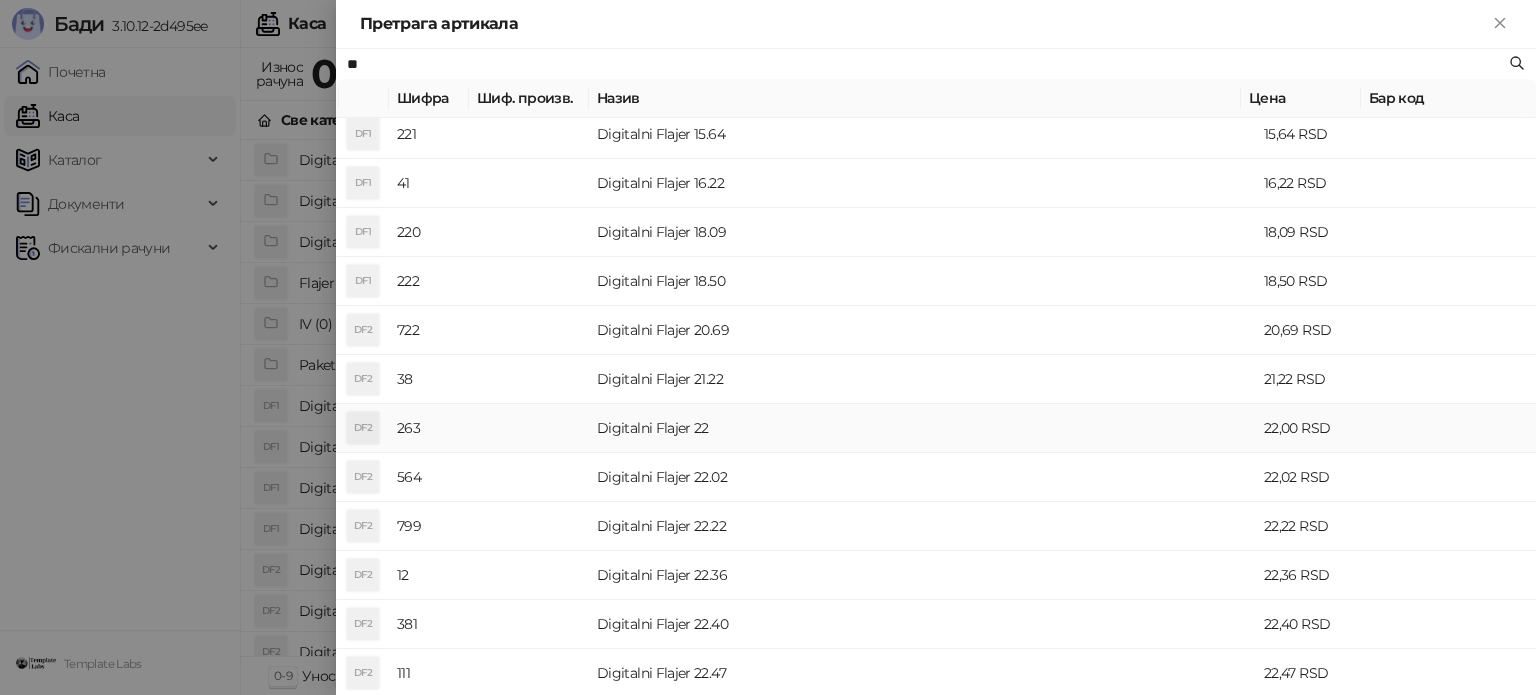 type on "**" 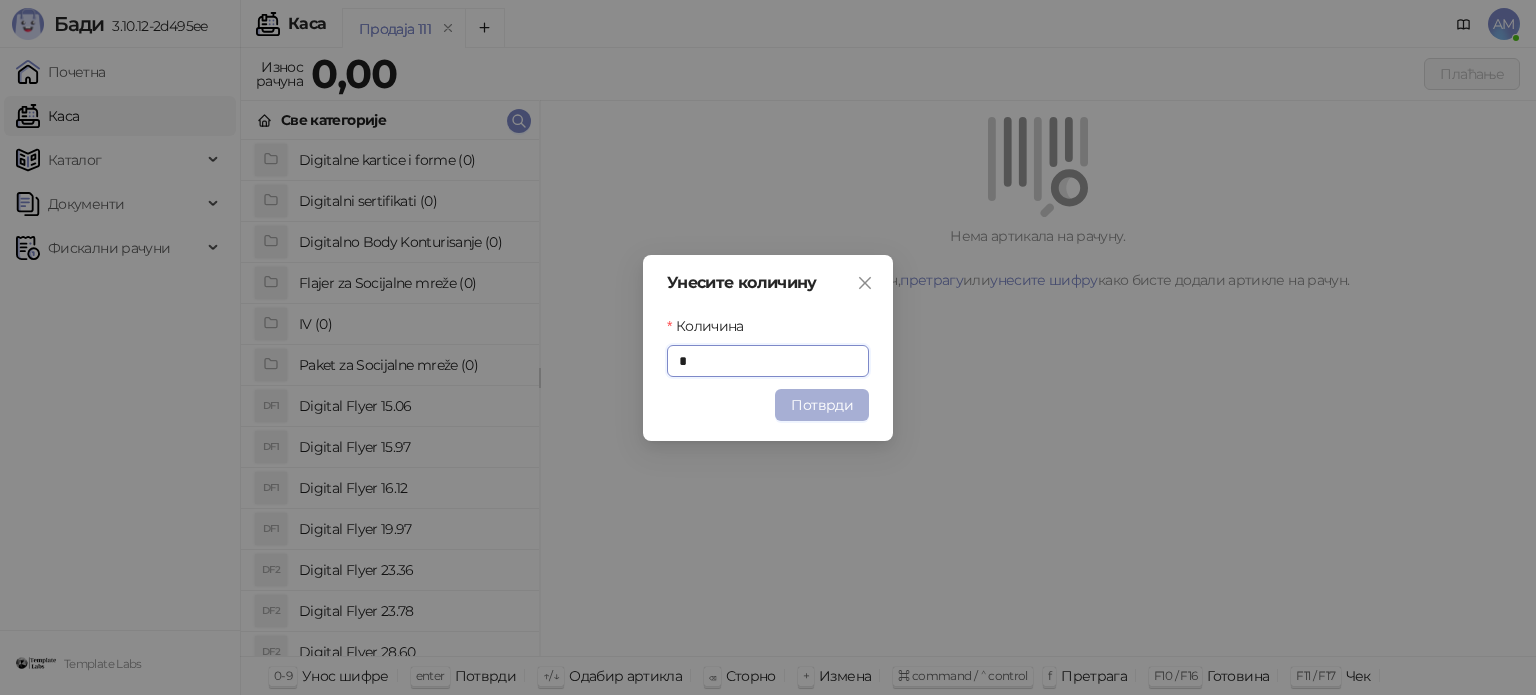 type on "*" 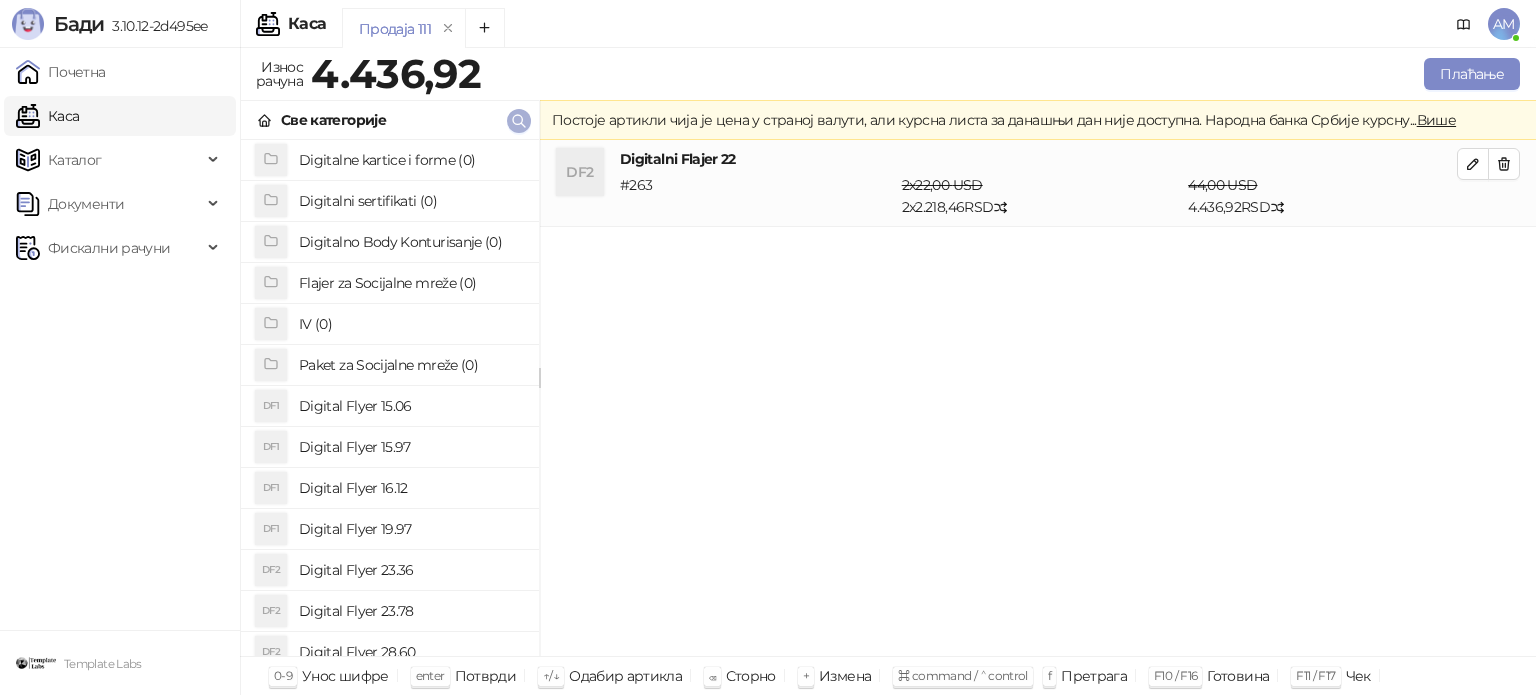 click 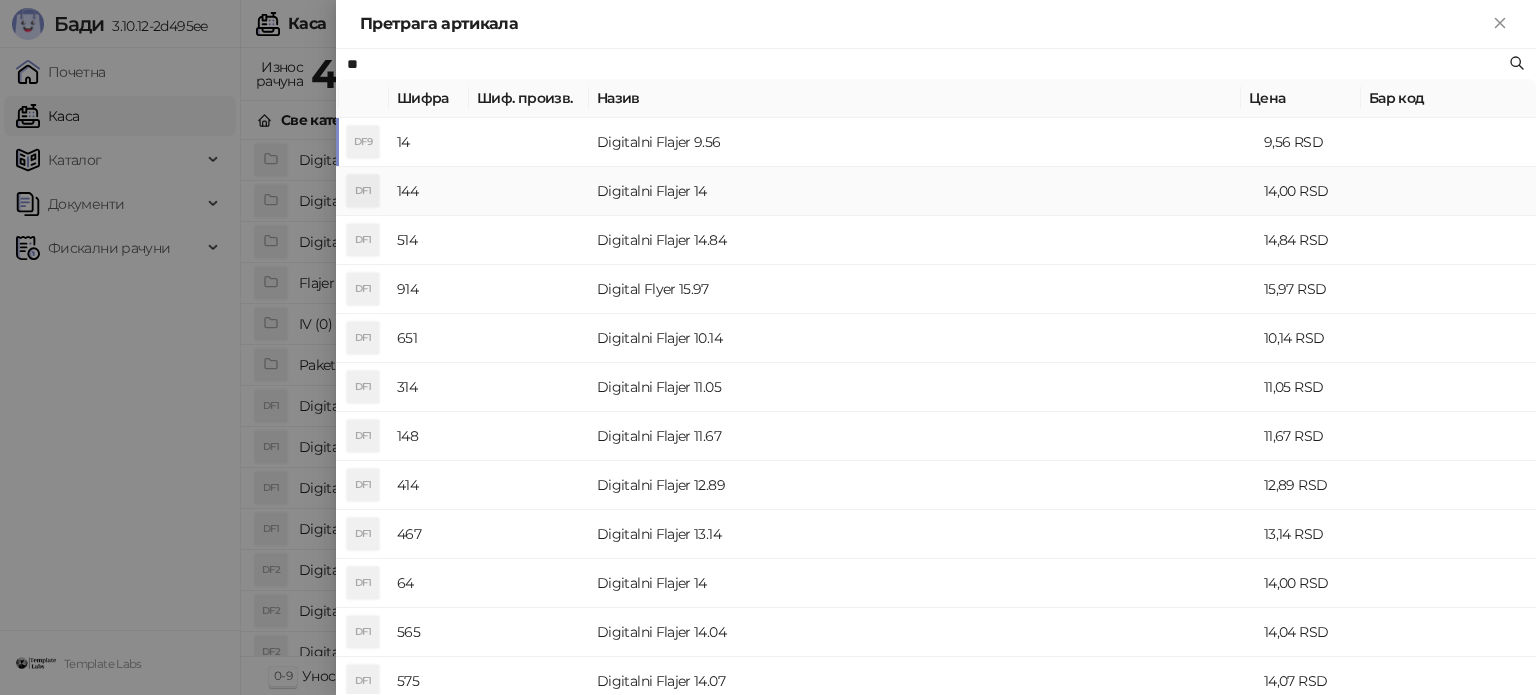 click on "Digitalni Flajer 14" at bounding box center (922, 191) 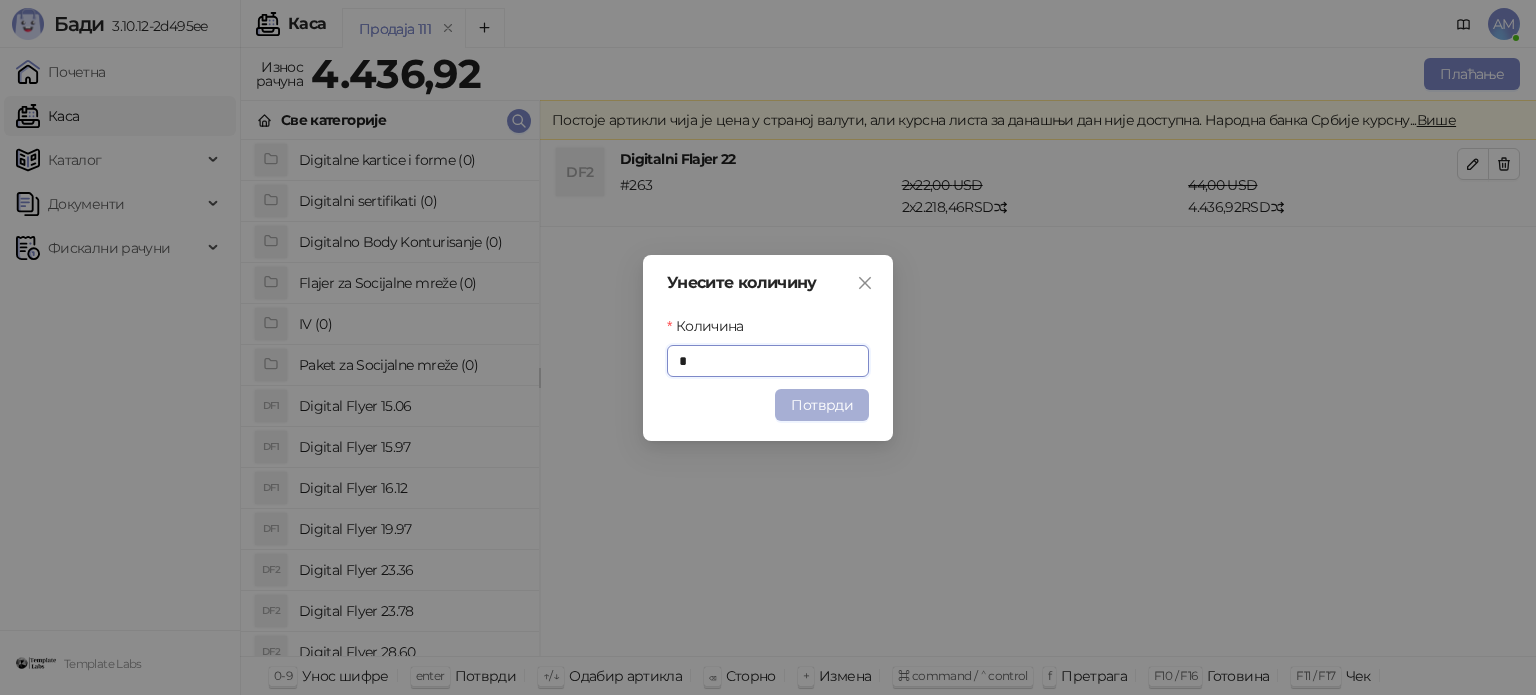 click on "Потврди" at bounding box center [822, 405] 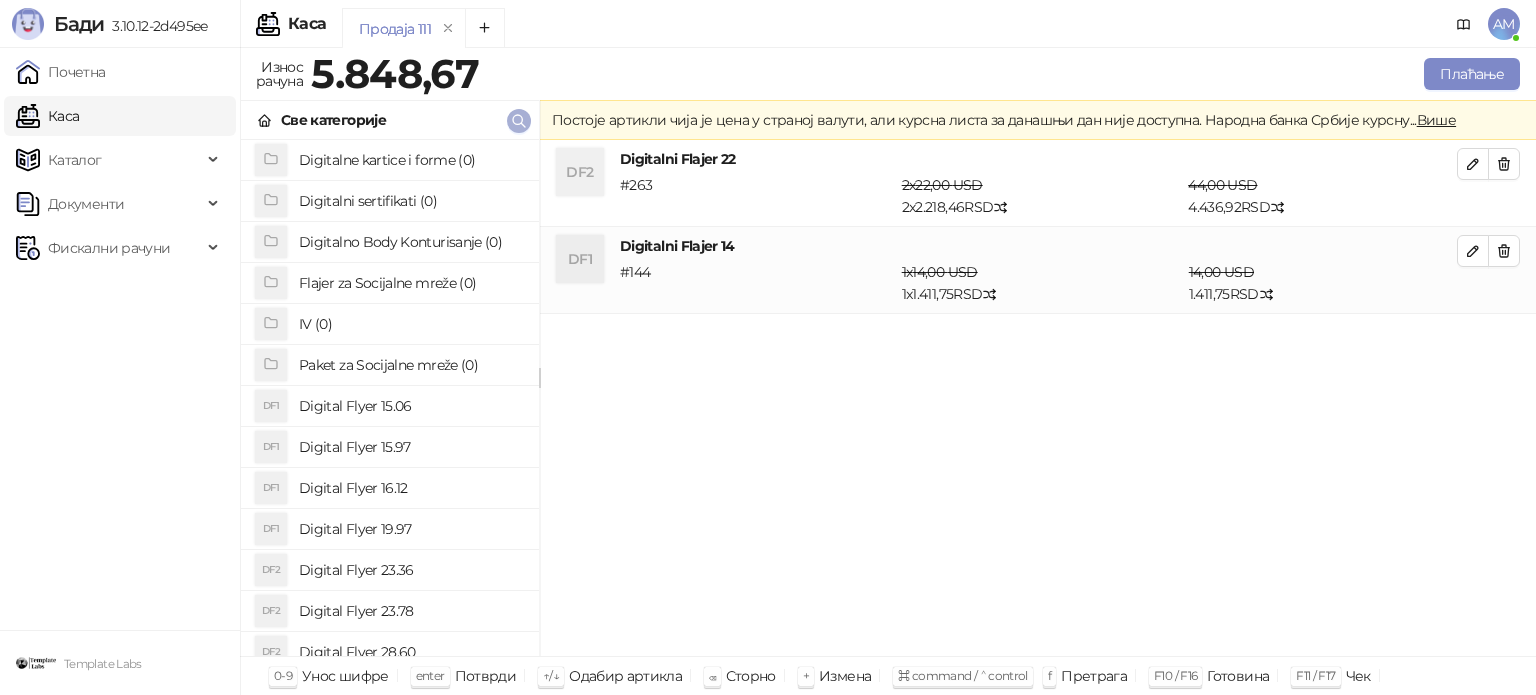 click 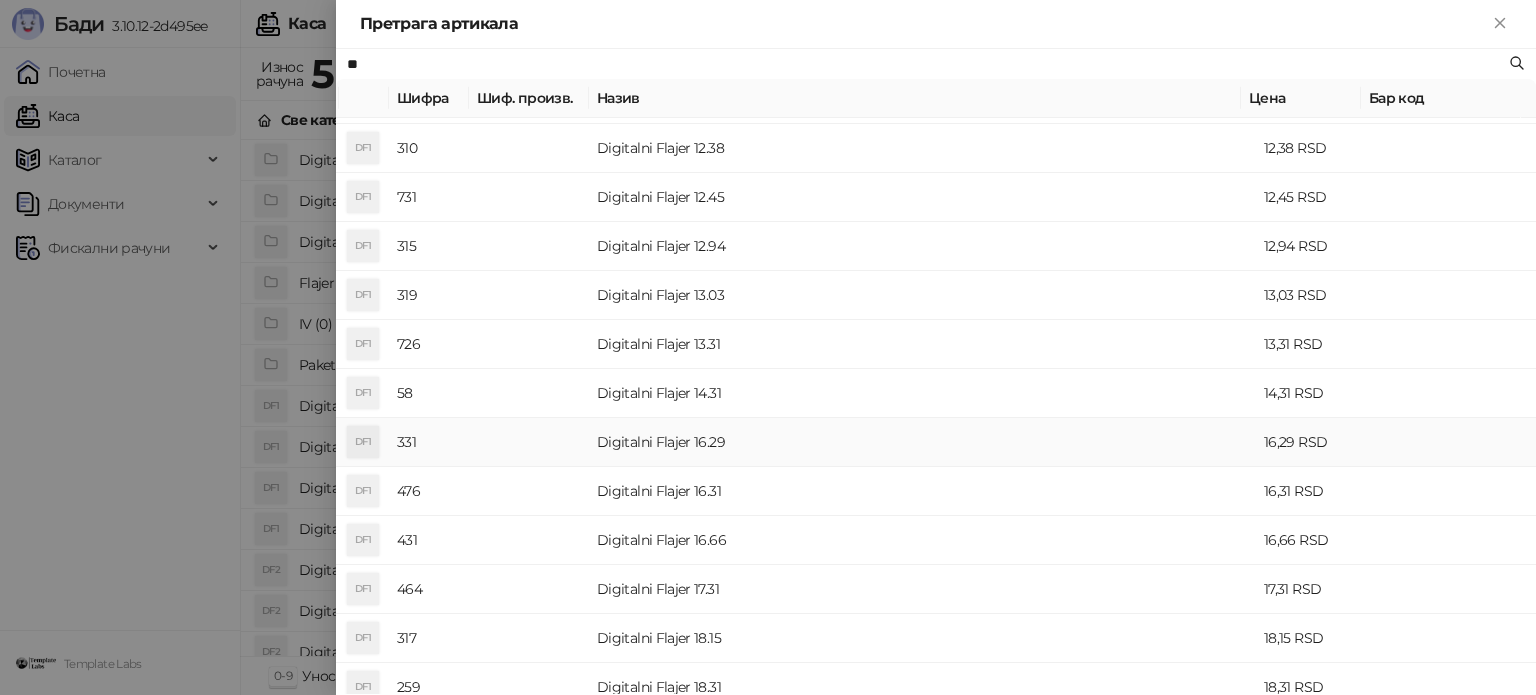 scroll, scrollTop: 500, scrollLeft: 0, axis: vertical 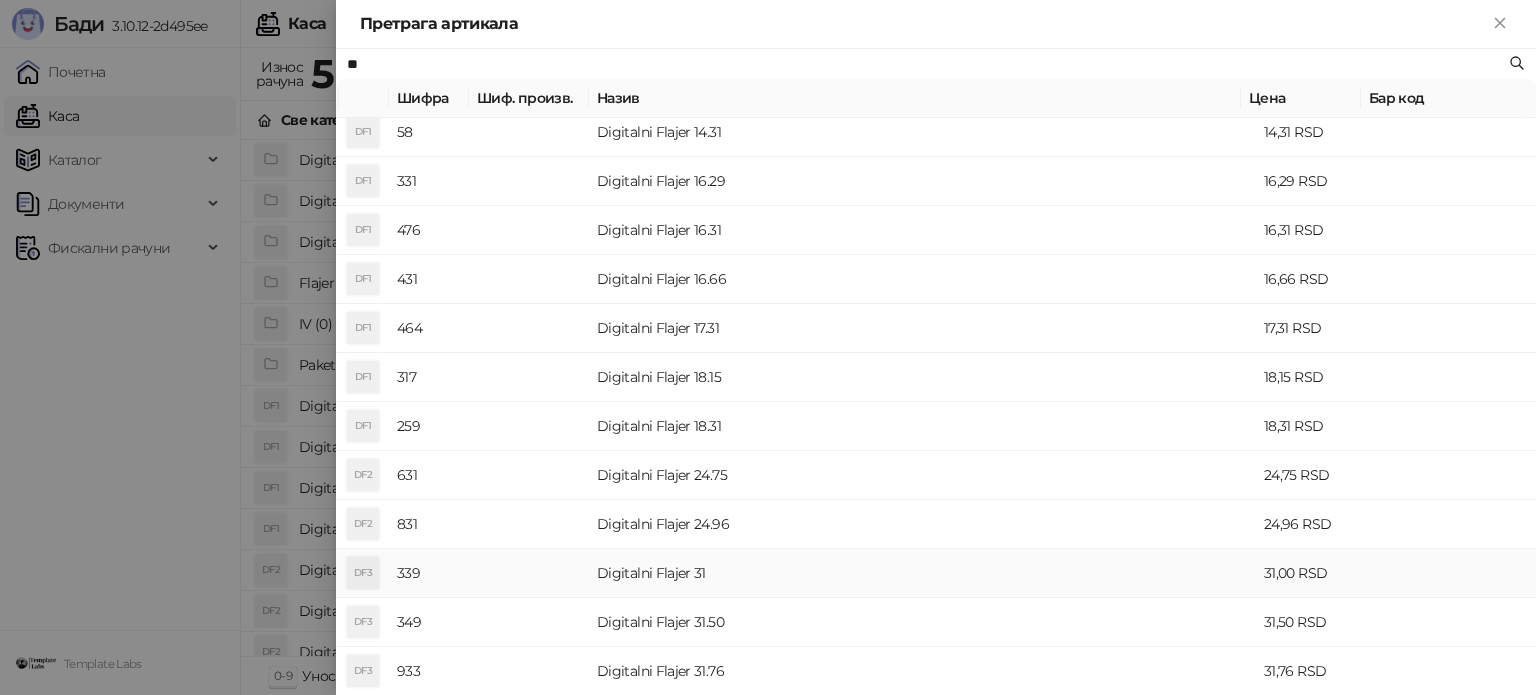 click on "Digitalni Flajer 31" at bounding box center (922, 573) 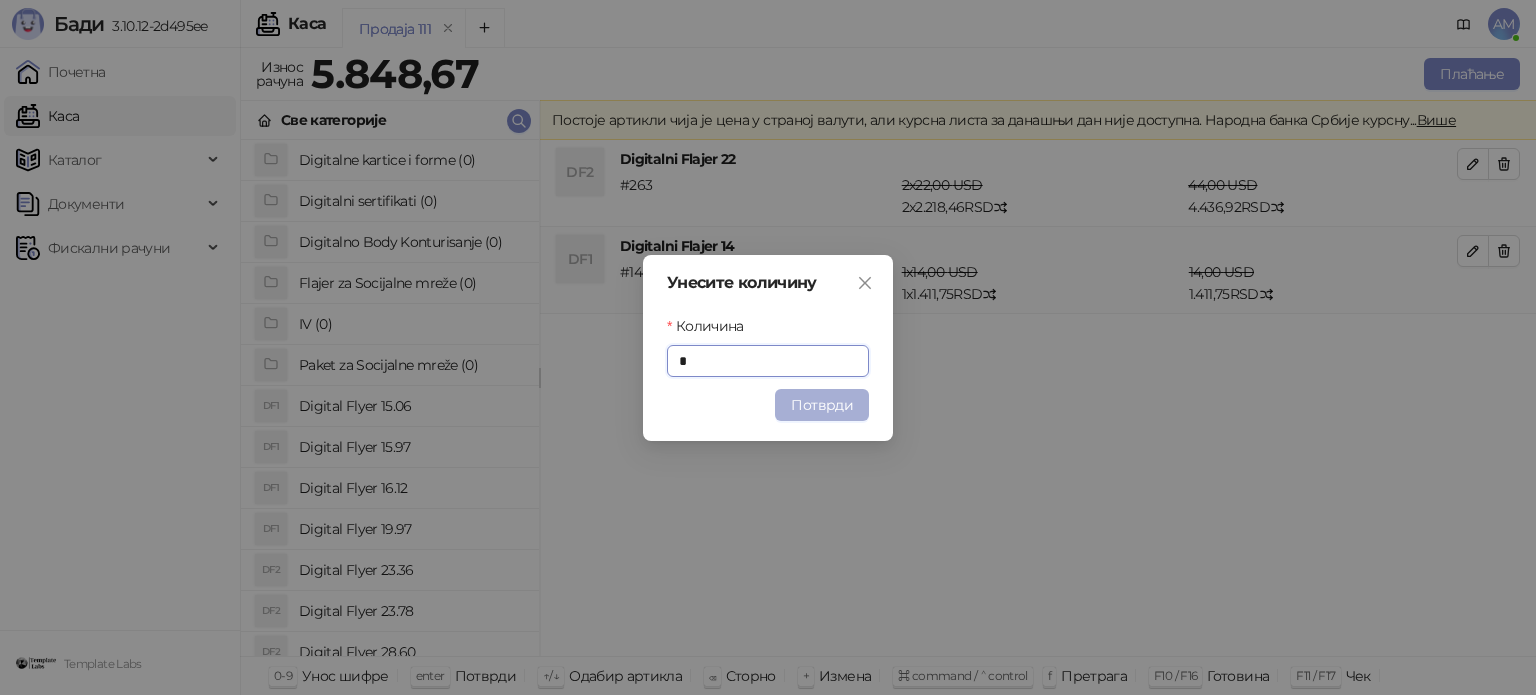 click on "Потврди" at bounding box center [822, 405] 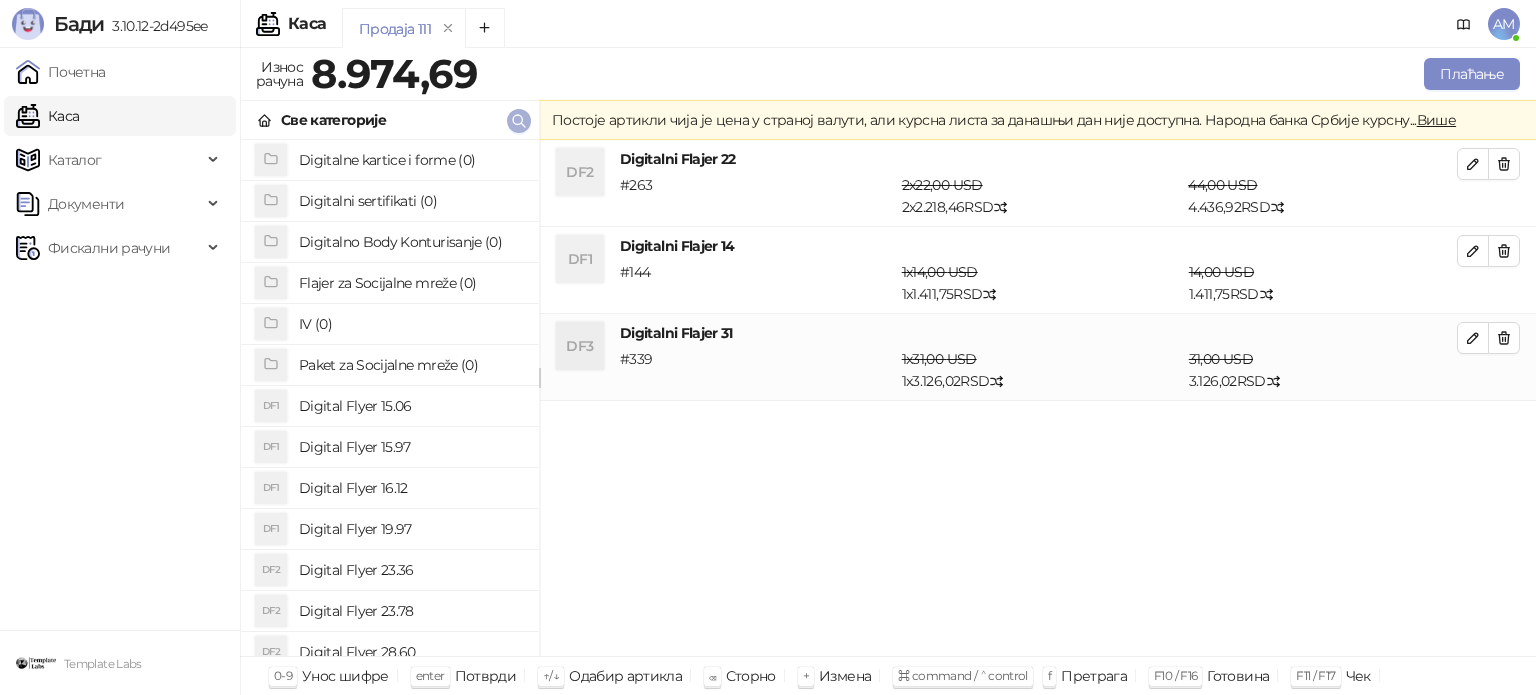 click 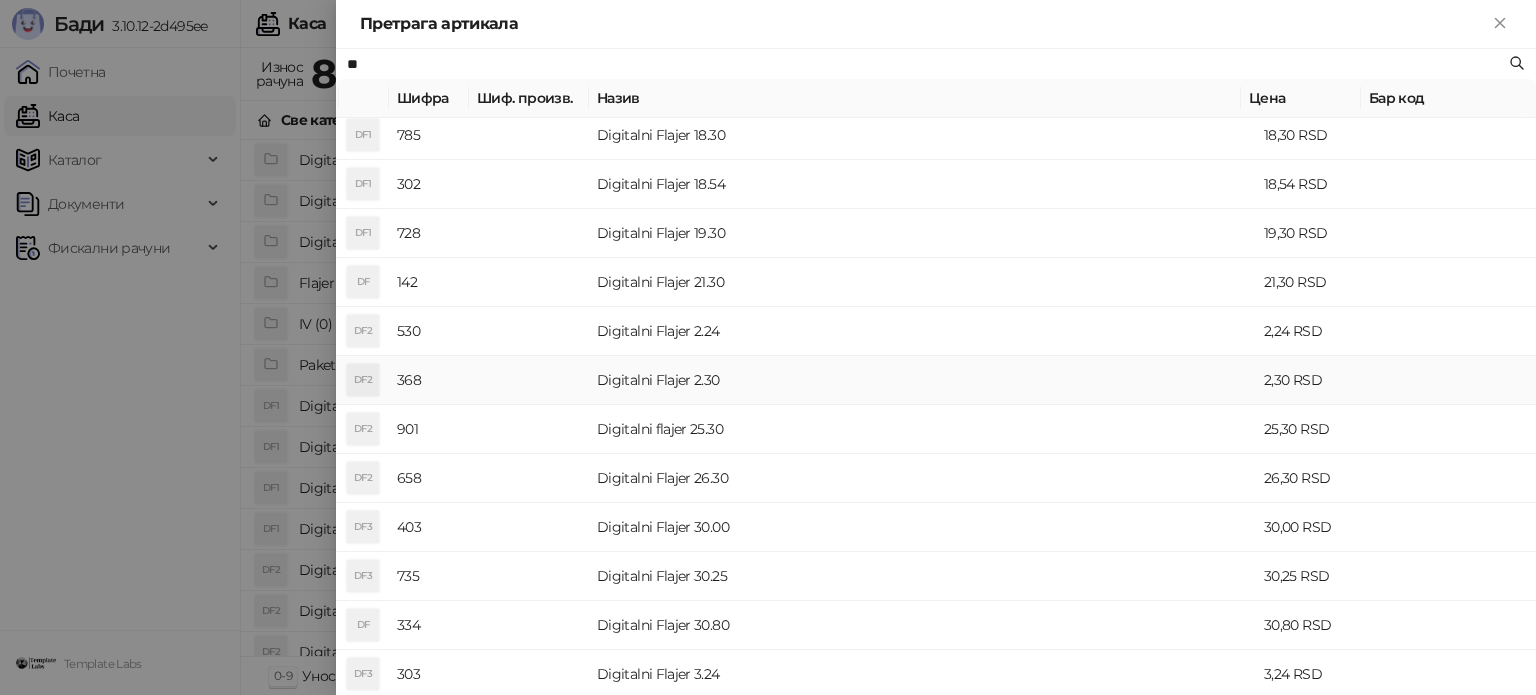 scroll, scrollTop: 600, scrollLeft: 0, axis: vertical 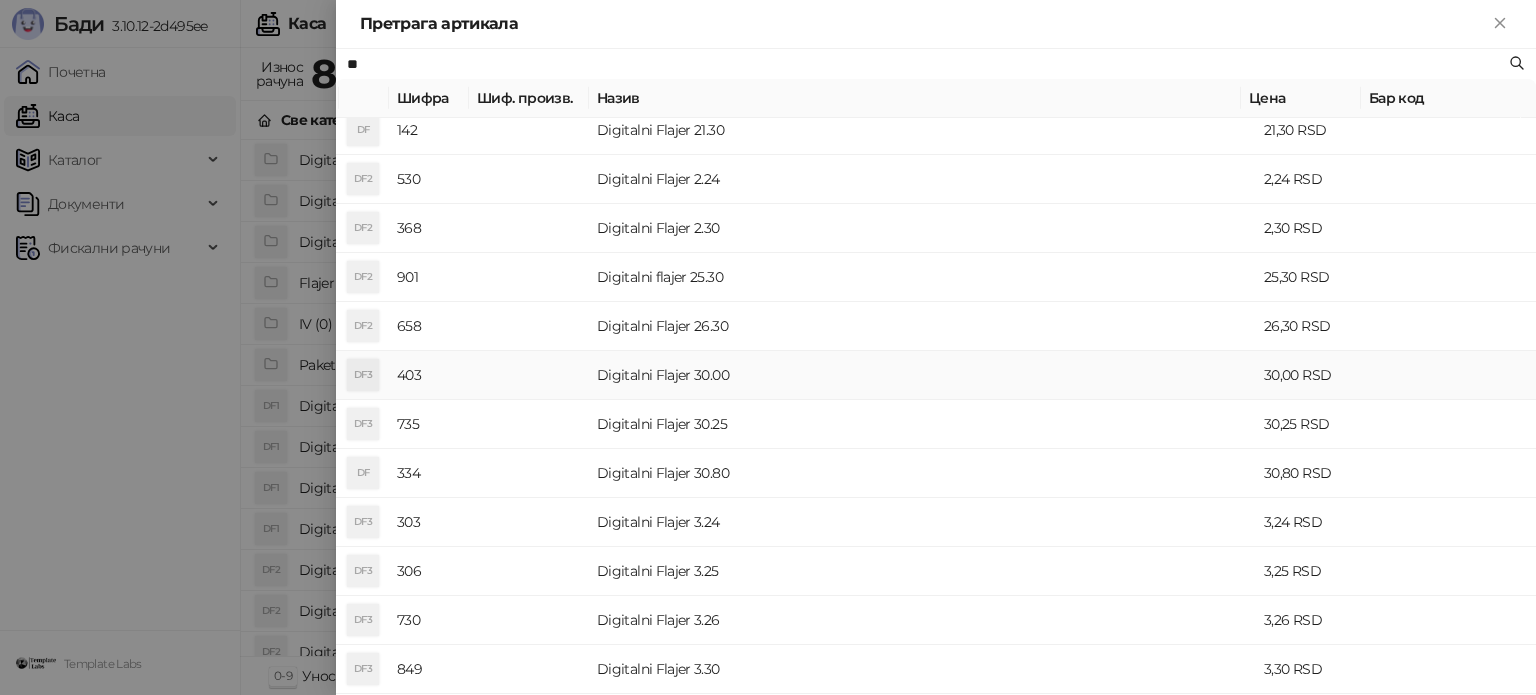 click at bounding box center [529, 375] 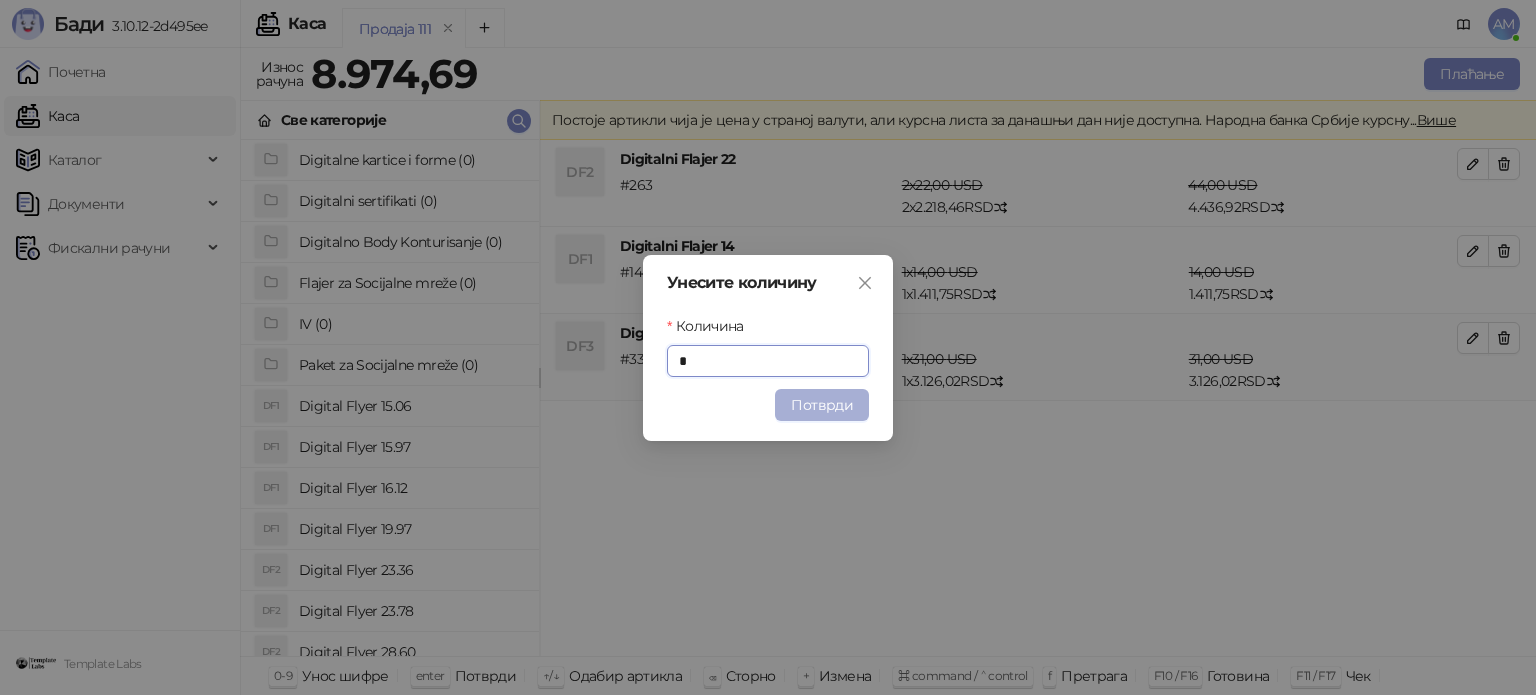 click on "Потврди" at bounding box center (822, 405) 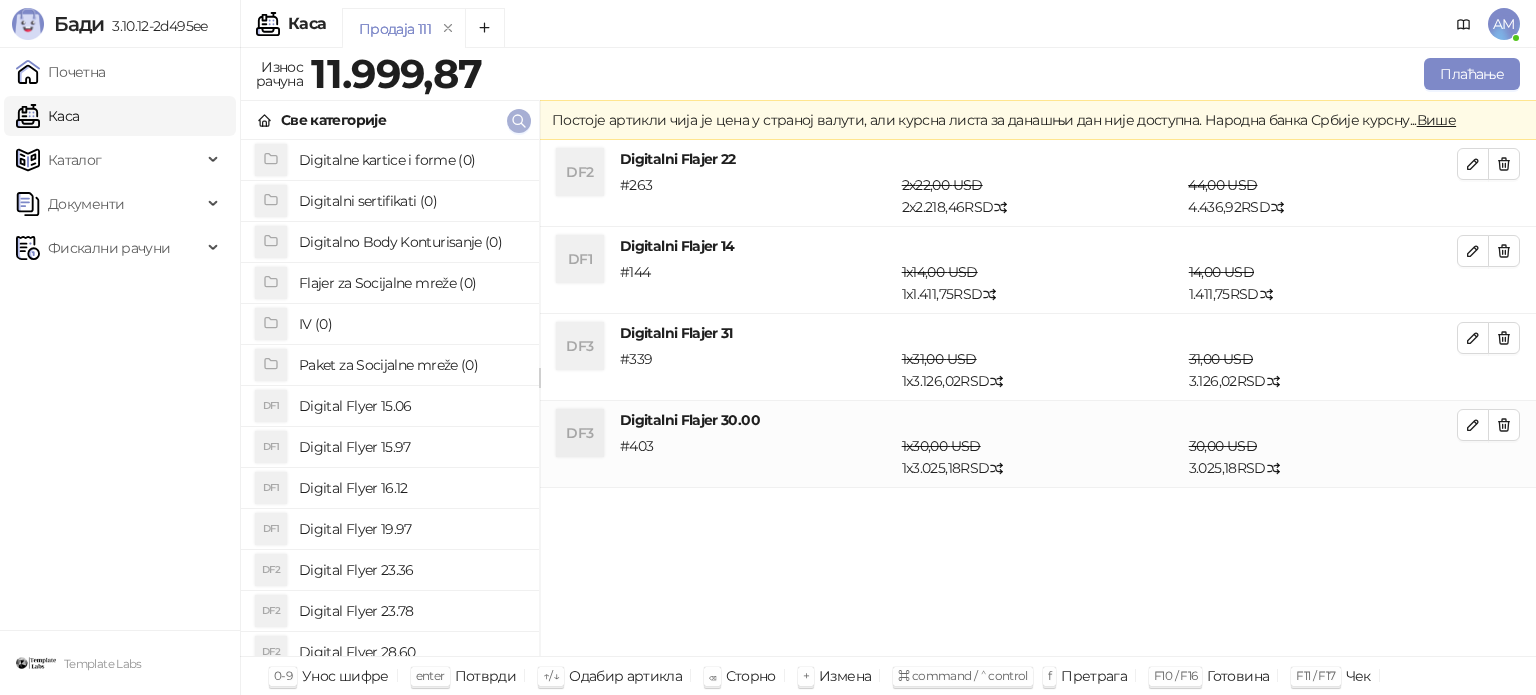 click 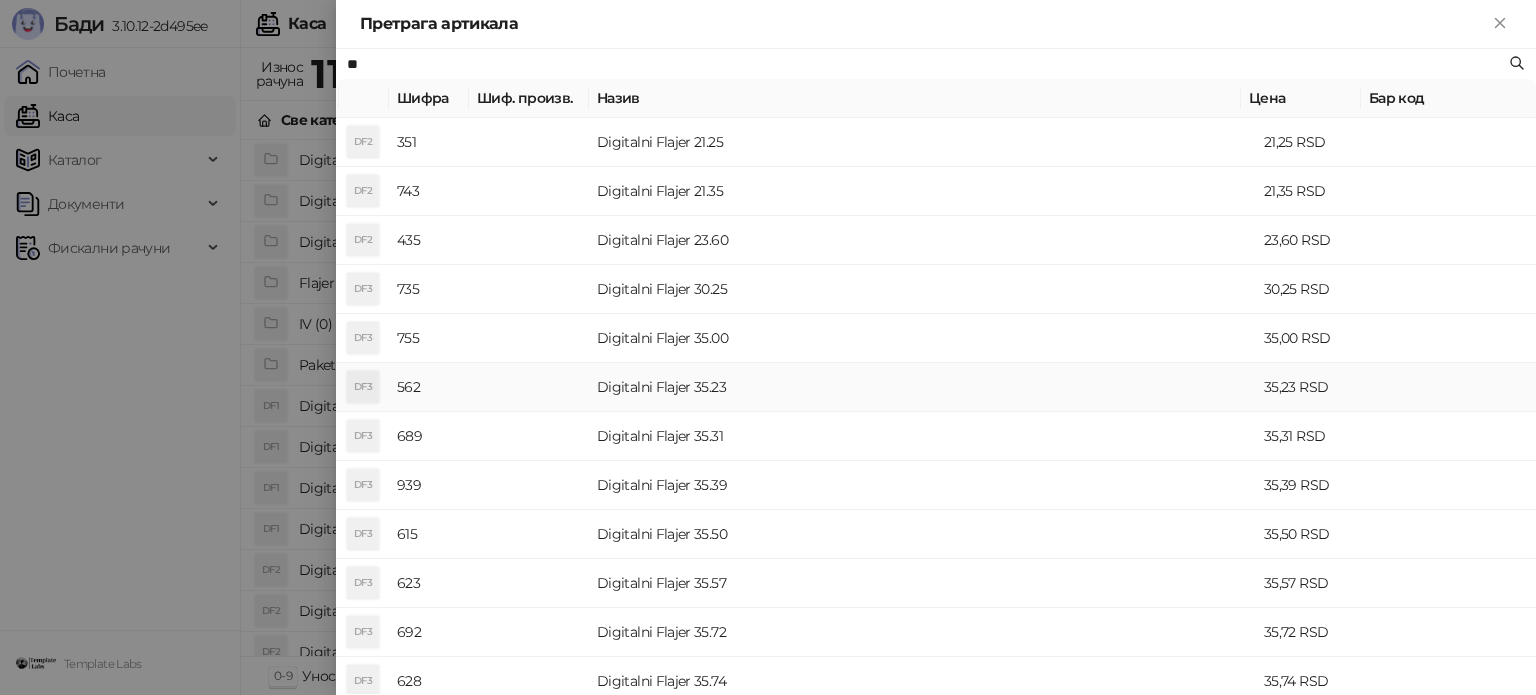 scroll, scrollTop: 400, scrollLeft: 0, axis: vertical 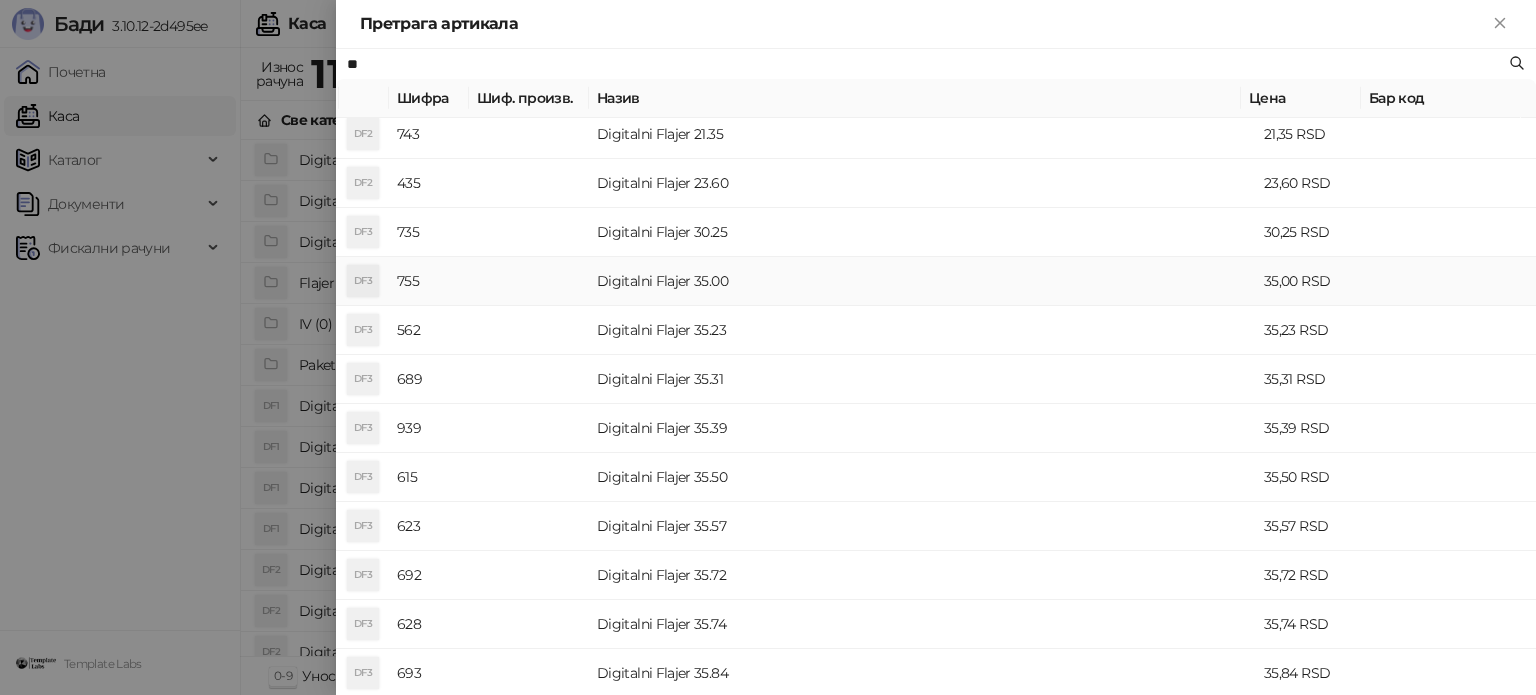 type on "**" 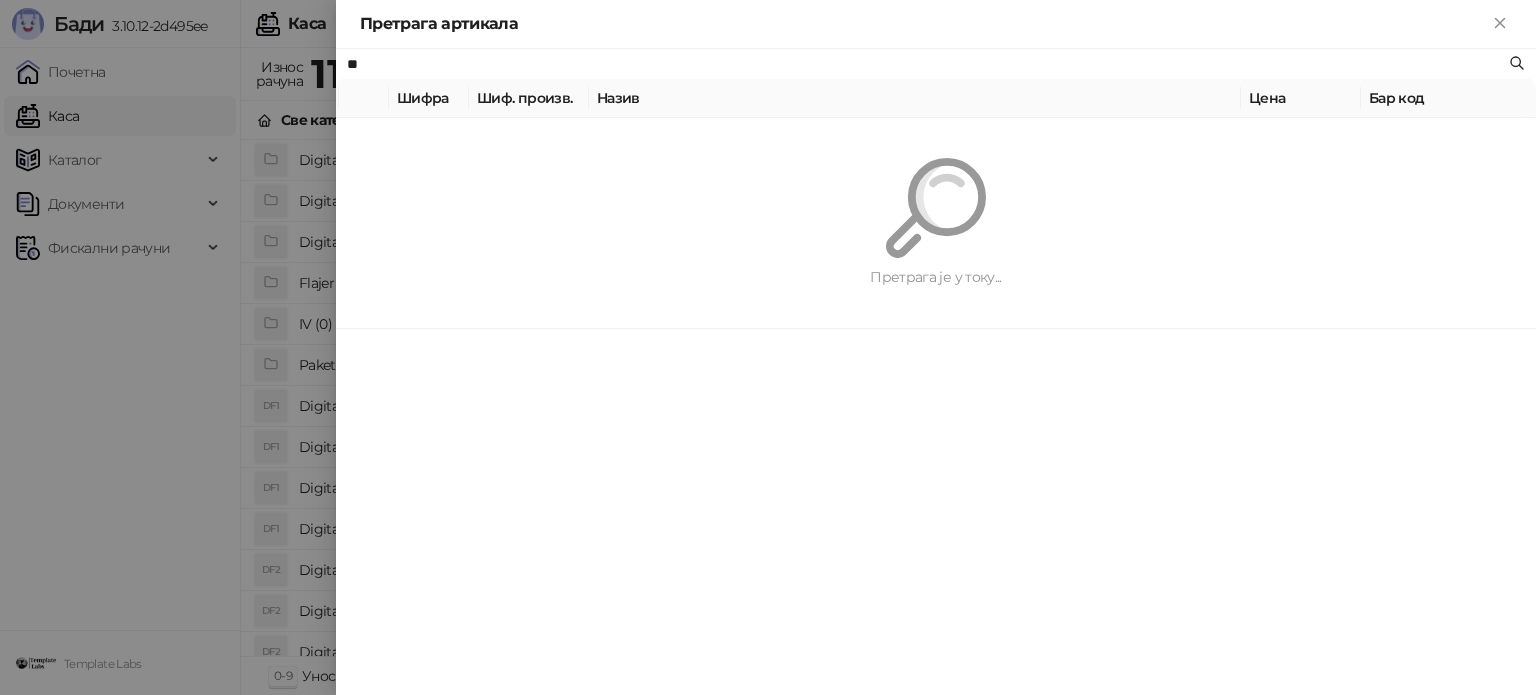 scroll, scrollTop: 0, scrollLeft: 0, axis: both 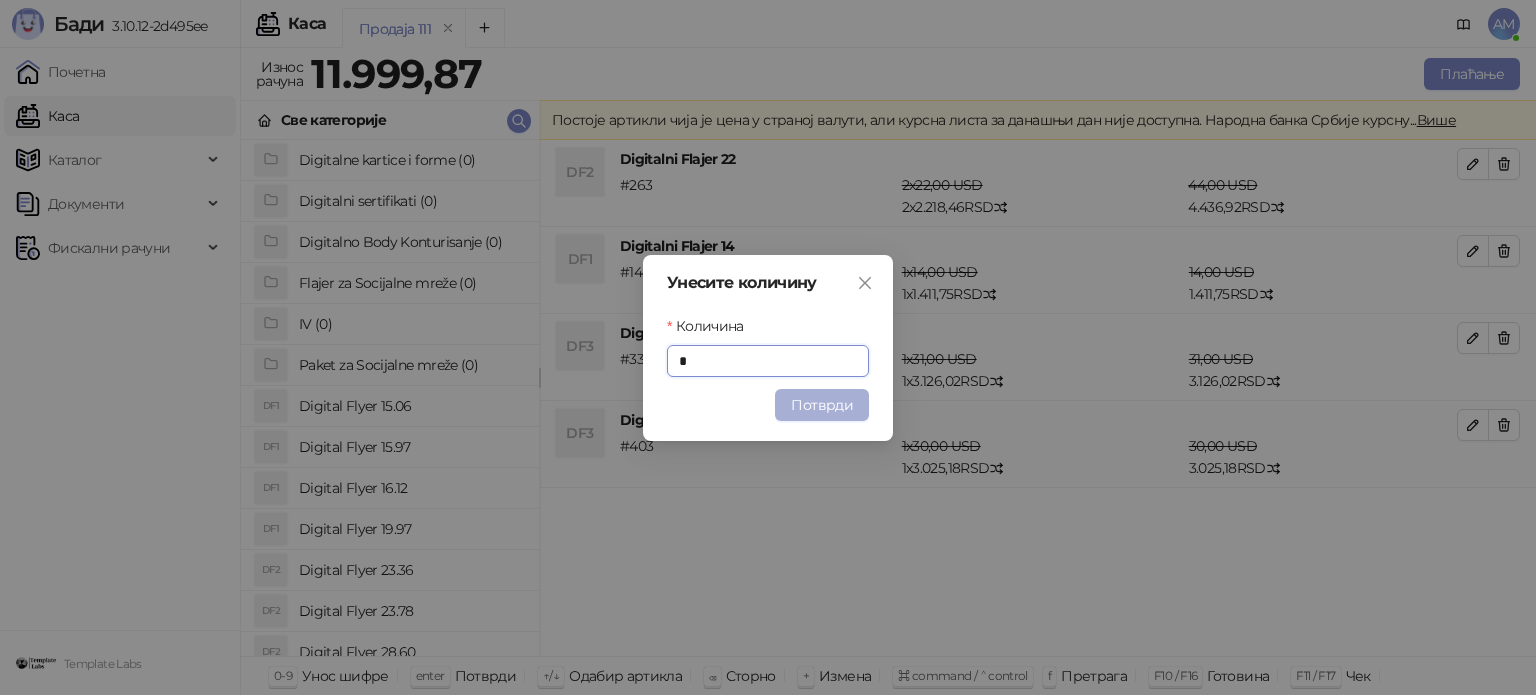 type on "*" 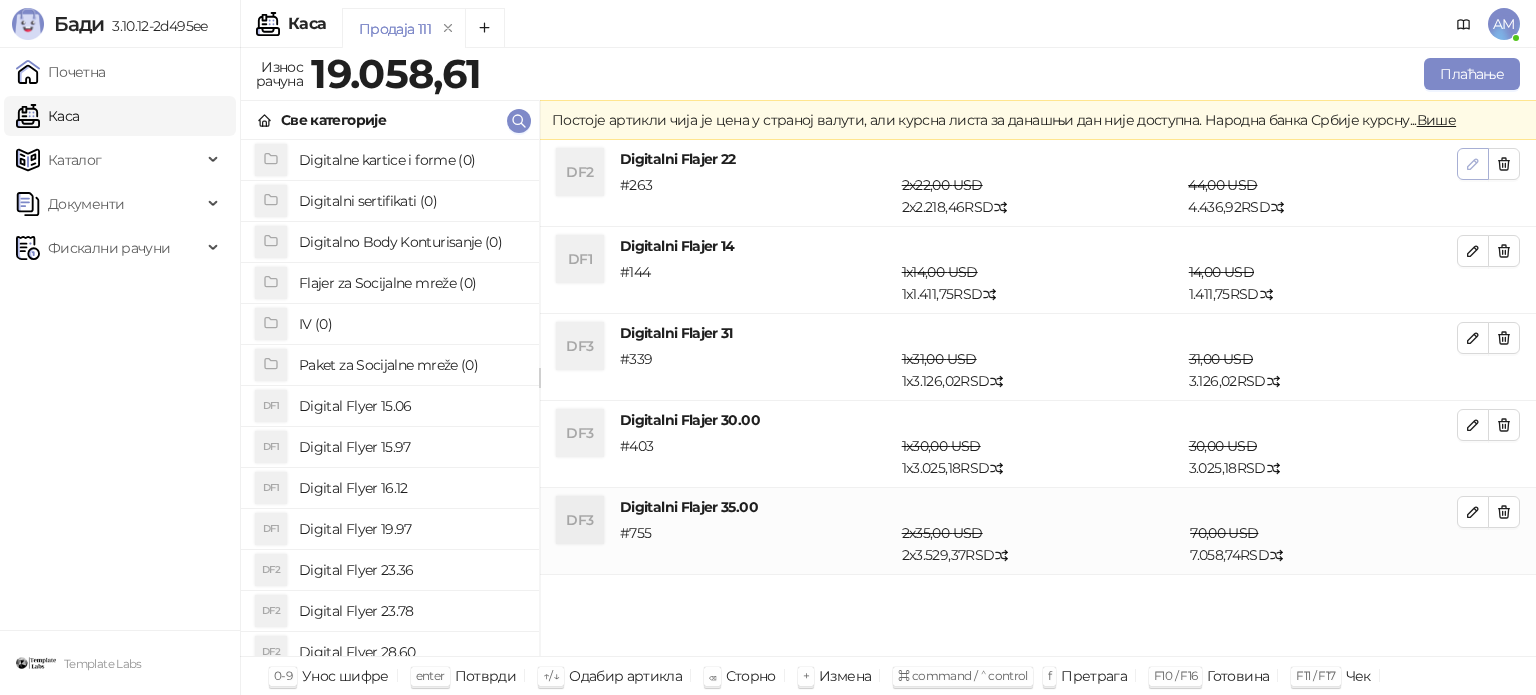 click at bounding box center [1473, 164] 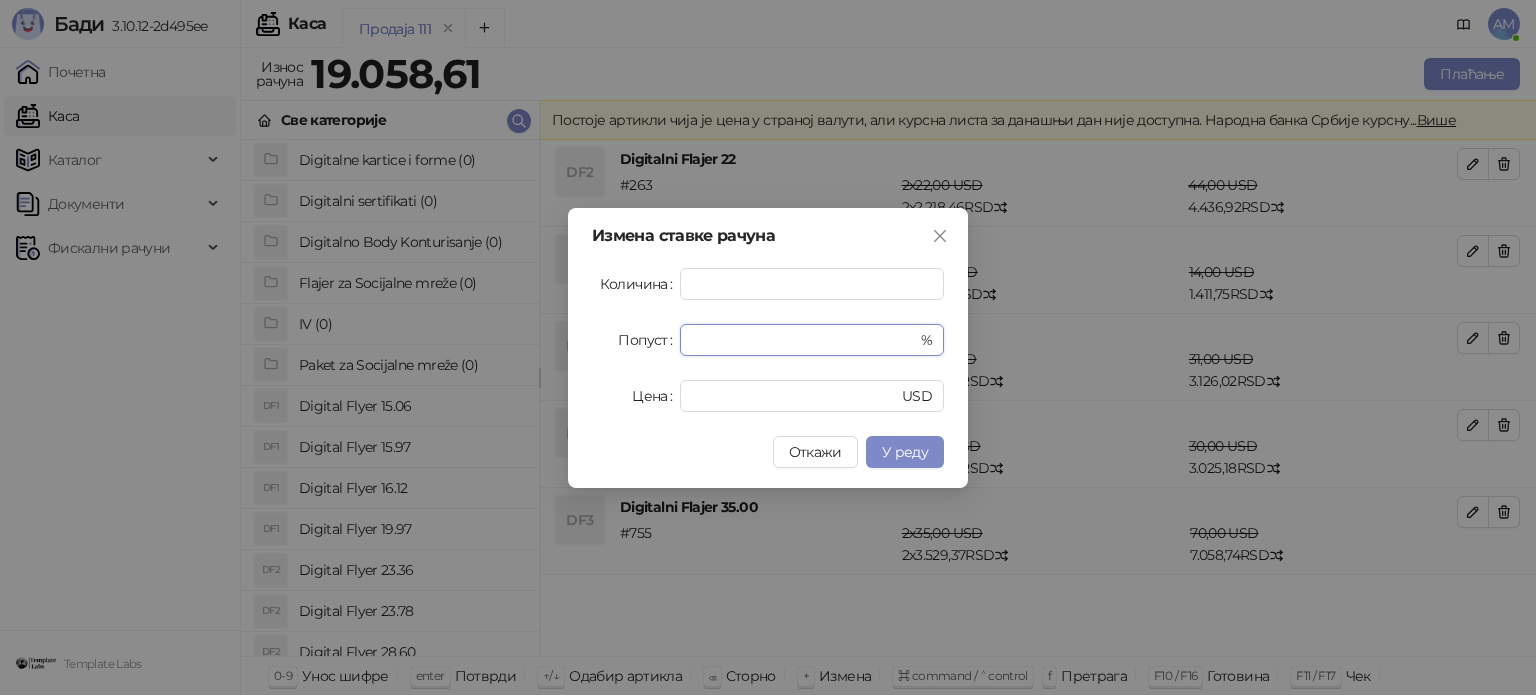 drag, startPoint x: 719, startPoint y: 326, endPoint x: 670, endPoint y: 327, distance: 49.010204 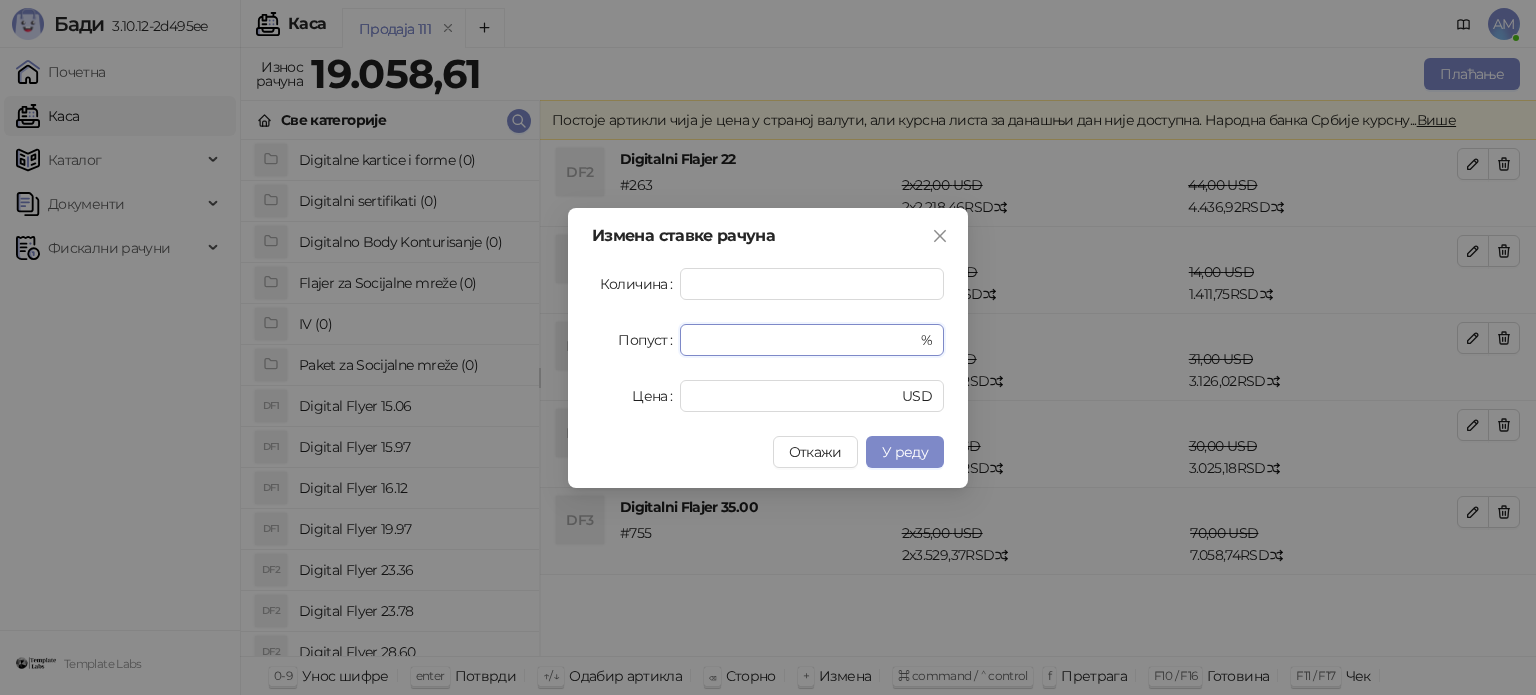 type on "**" 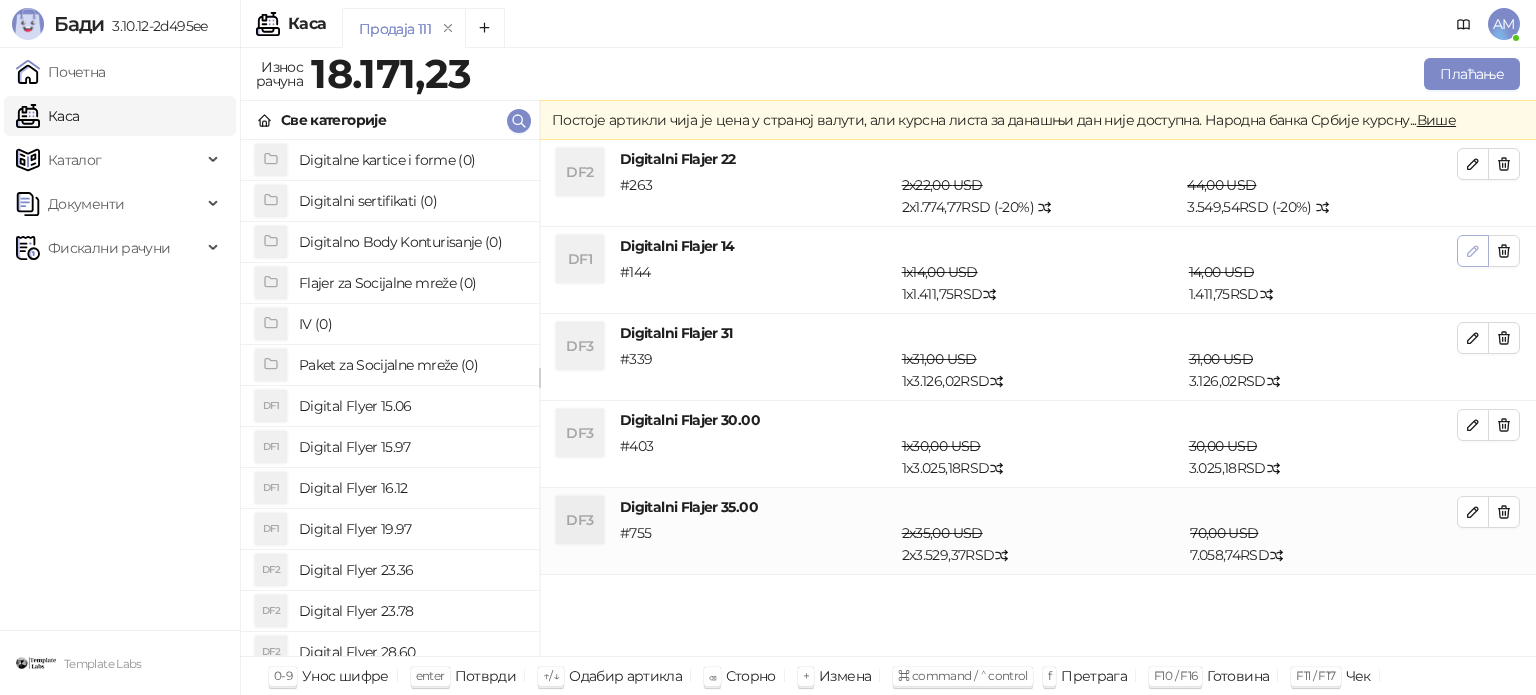 click 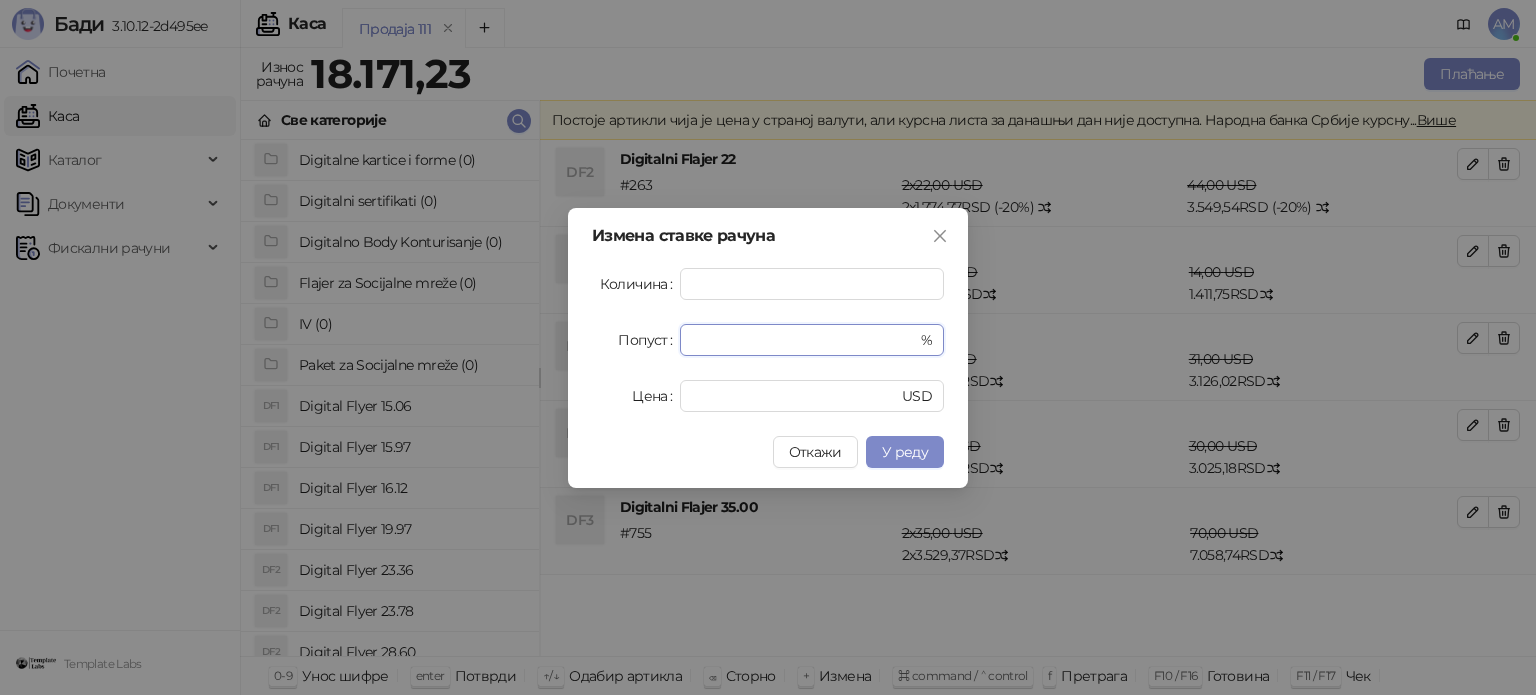 drag, startPoint x: 692, startPoint y: 348, endPoint x: 648, endPoint y: 351, distance: 44.102154 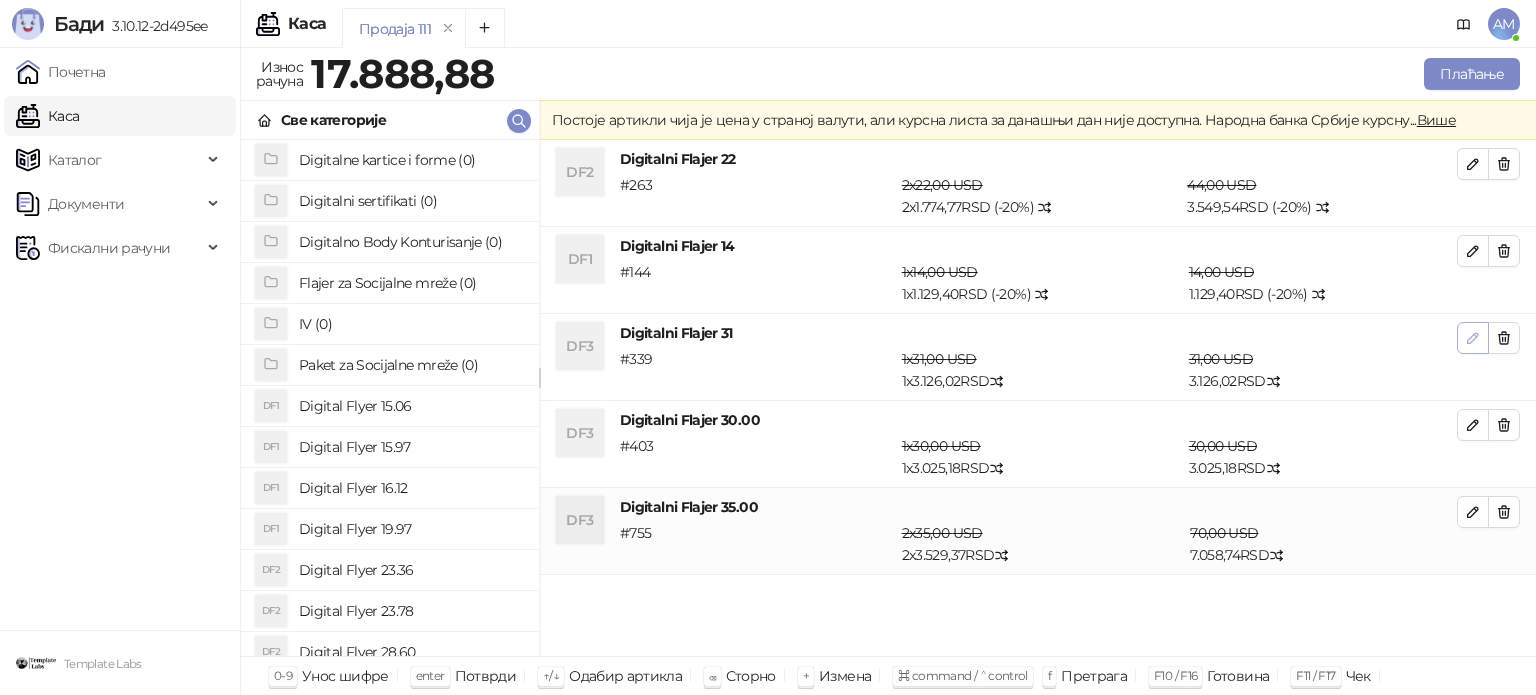 click 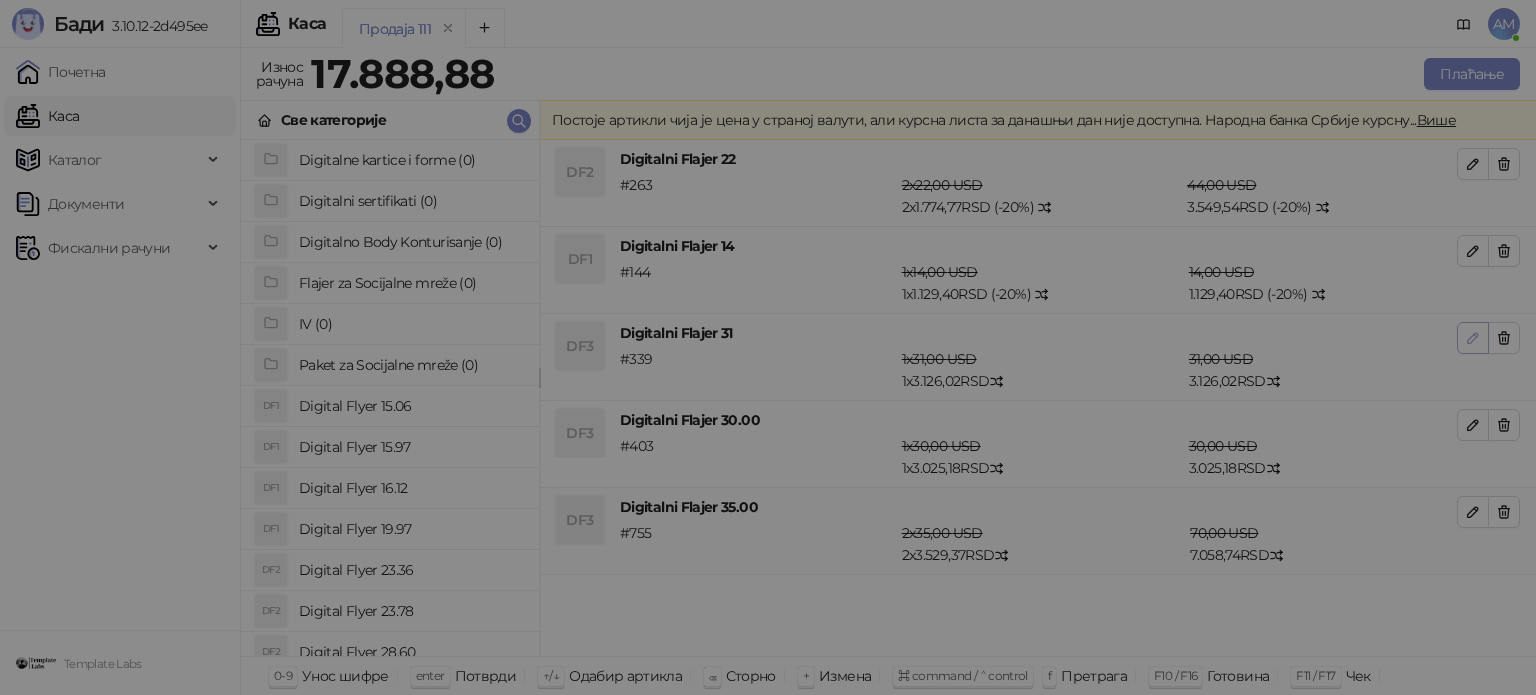 type on "*" 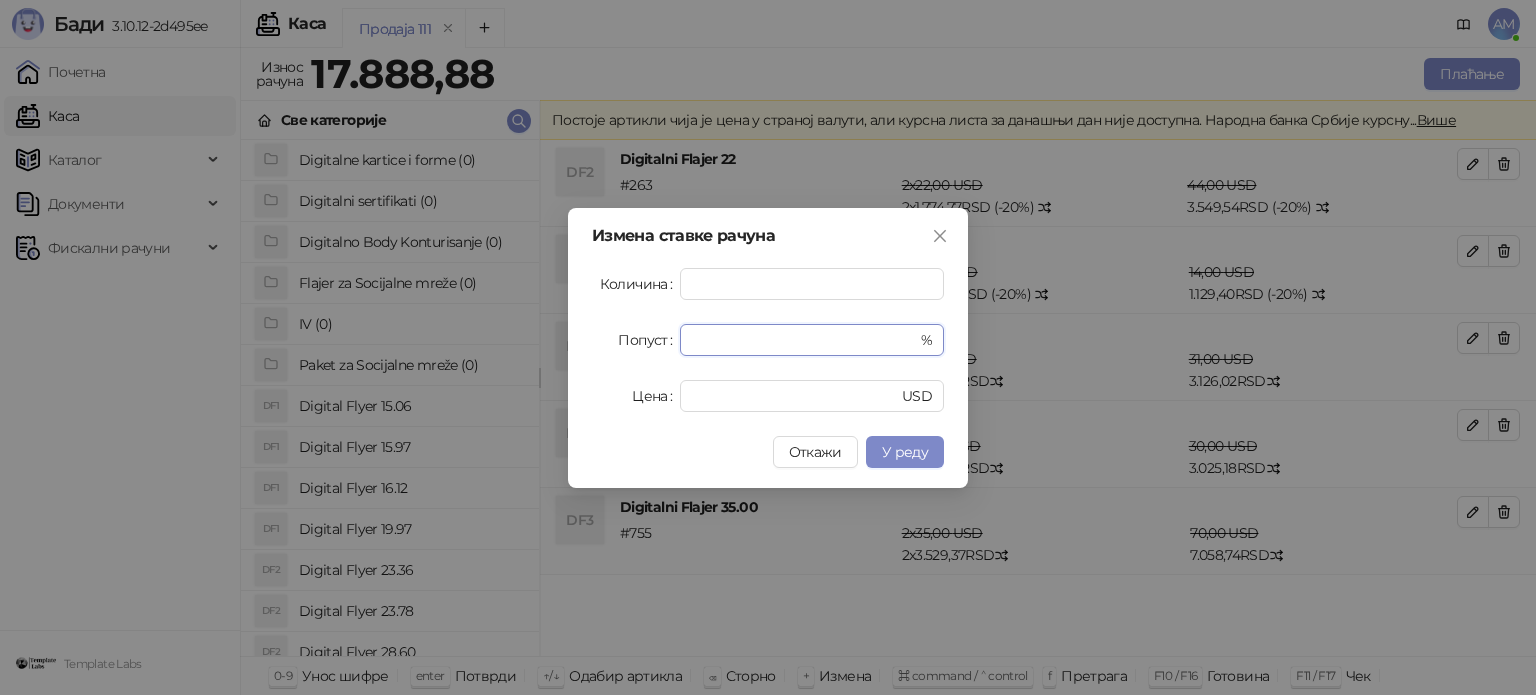 drag, startPoint x: 718, startPoint y: 347, endPoint x: 660, endPoint y: 347, distance: 58 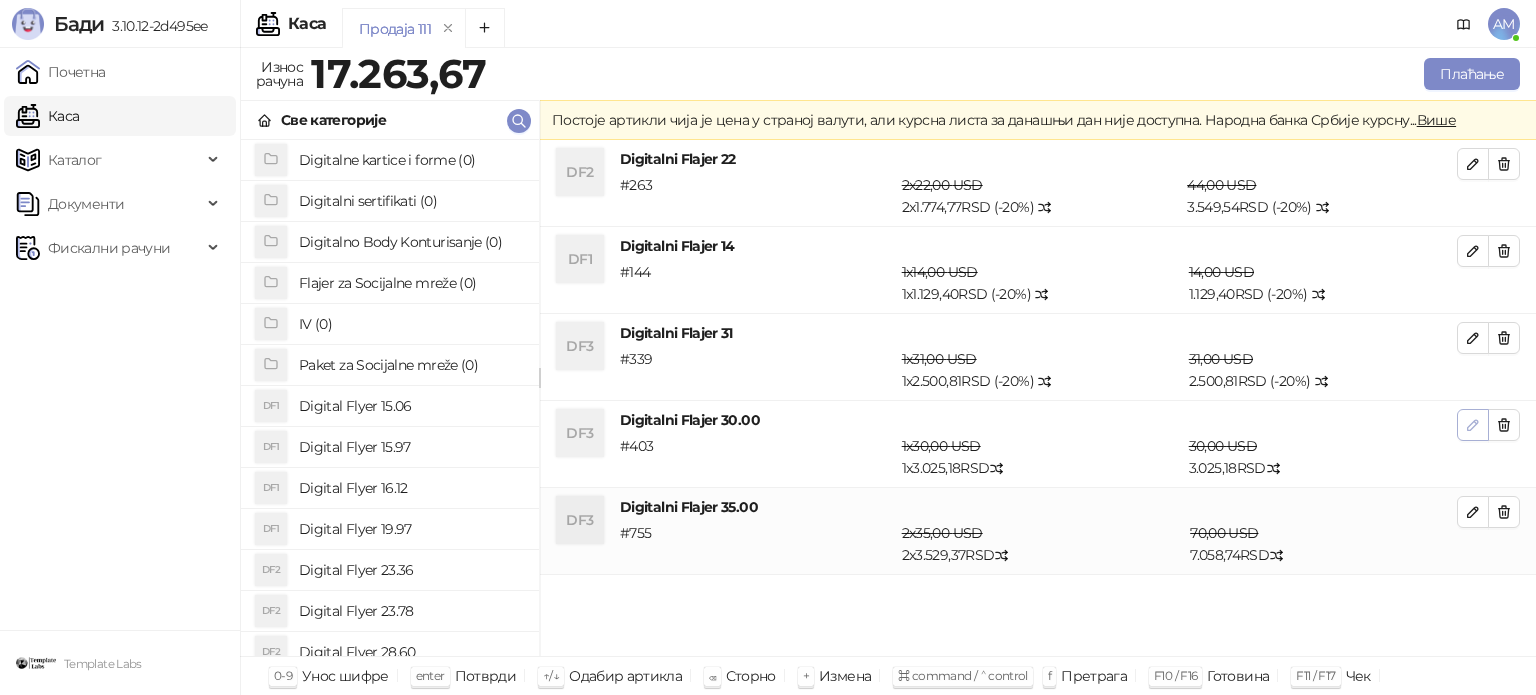 click at bounding box center (1473, 425) 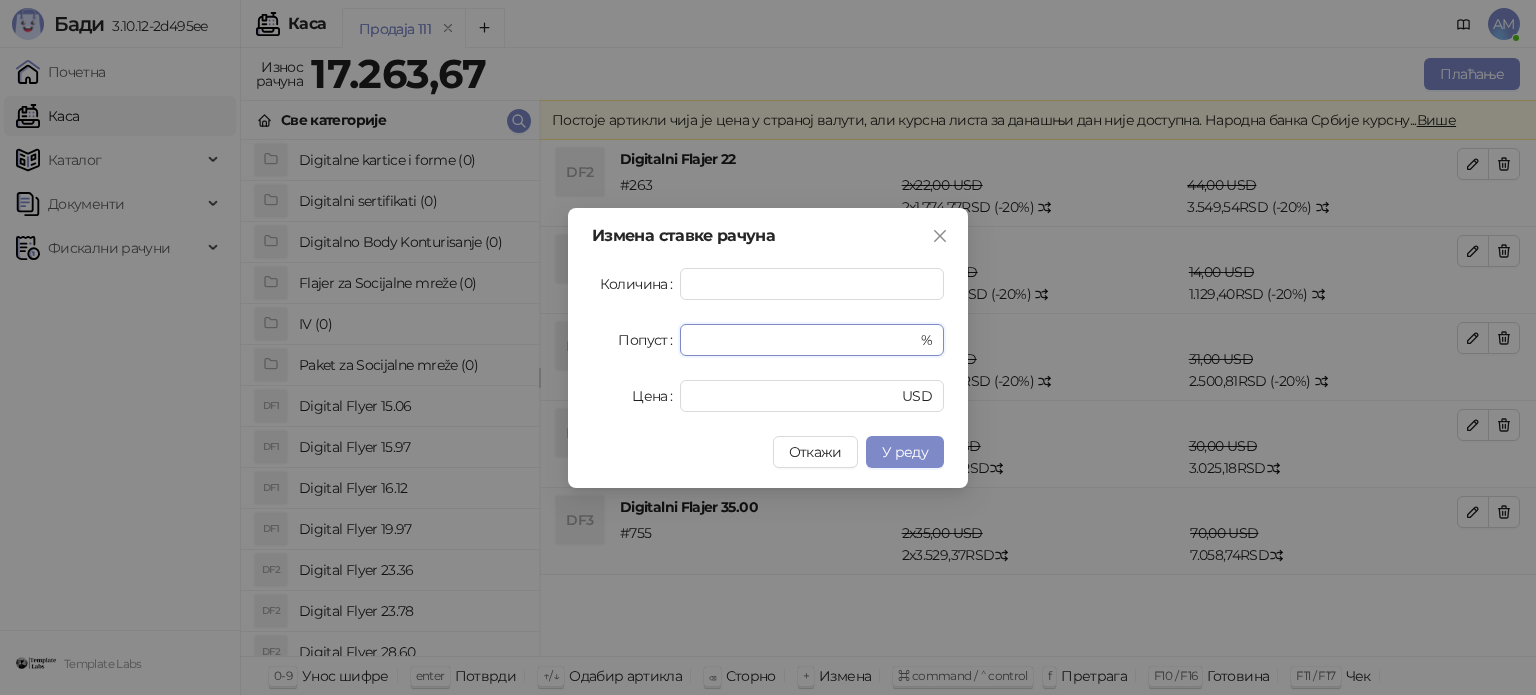drag, startPoint x: 738, startPoint y: 336, endPoint x: 669, endPoint y: 341, distance: 69.18092 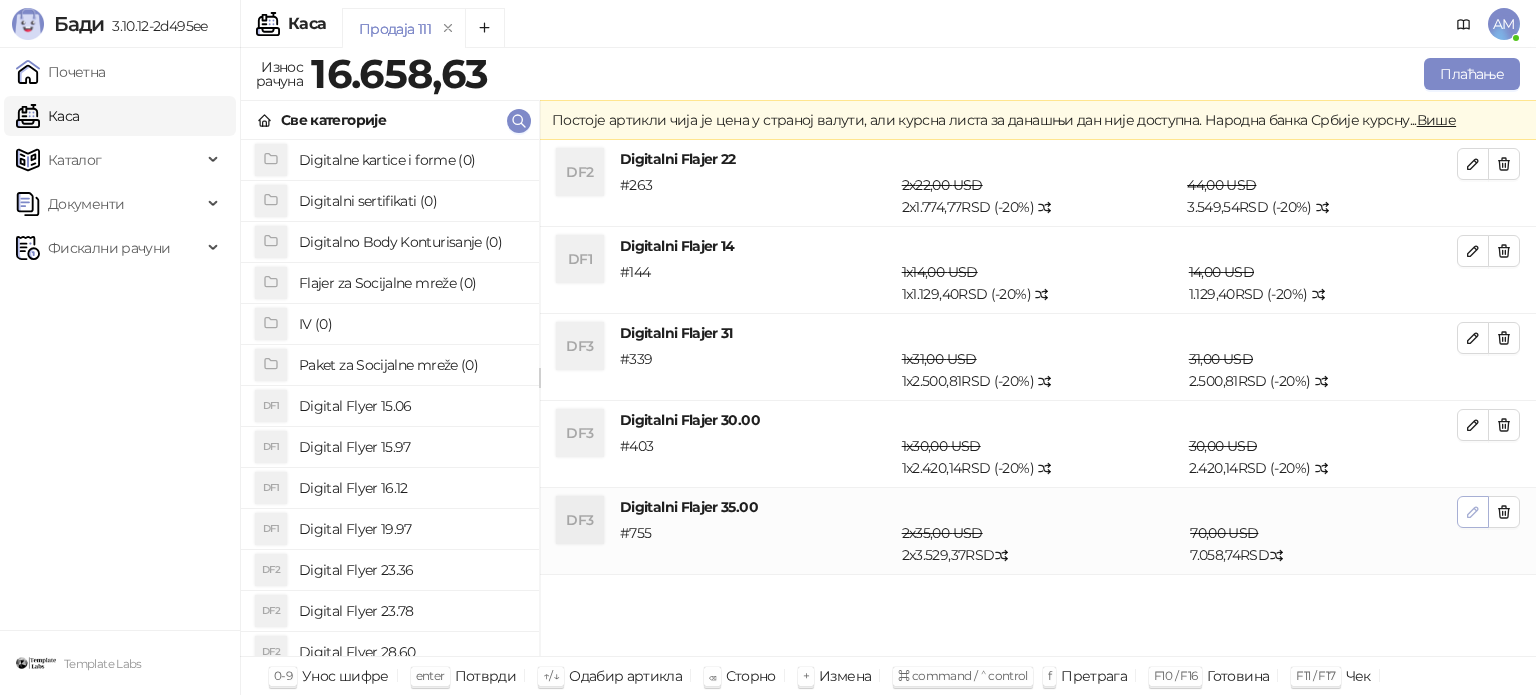 click 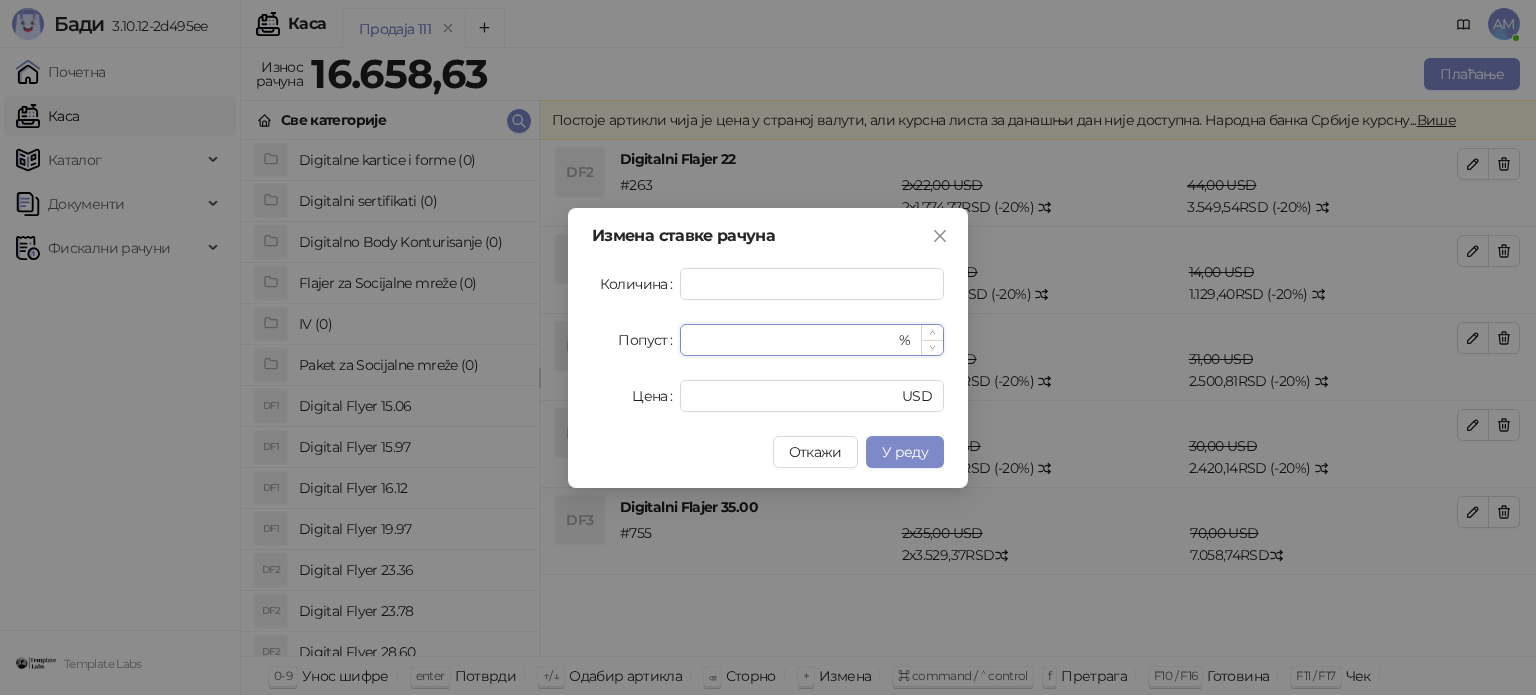 drag, startPoint x: 724, startPoint y: 336, endPoint x: 681, endPoint y: 341, distance: 43.289722 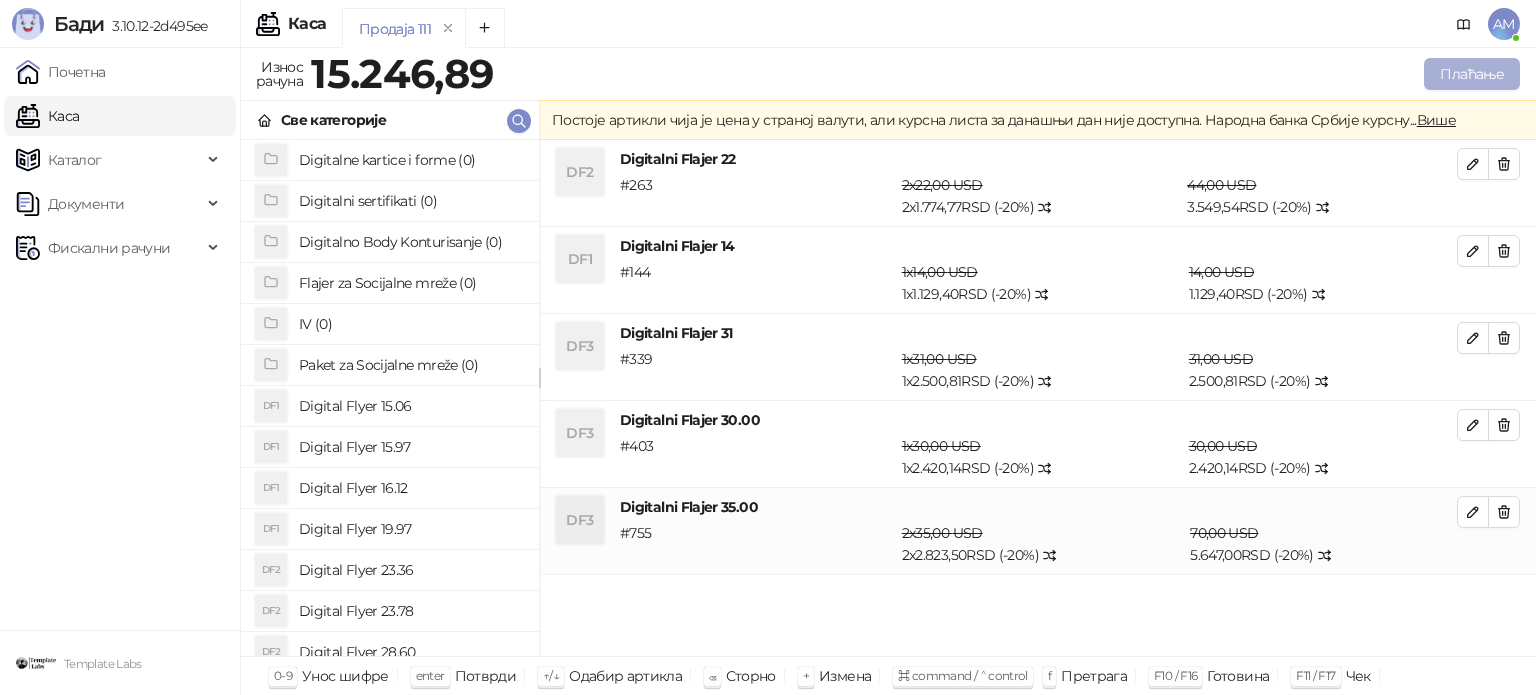 click on "Плаћање" at bounding box center [1472, 74] 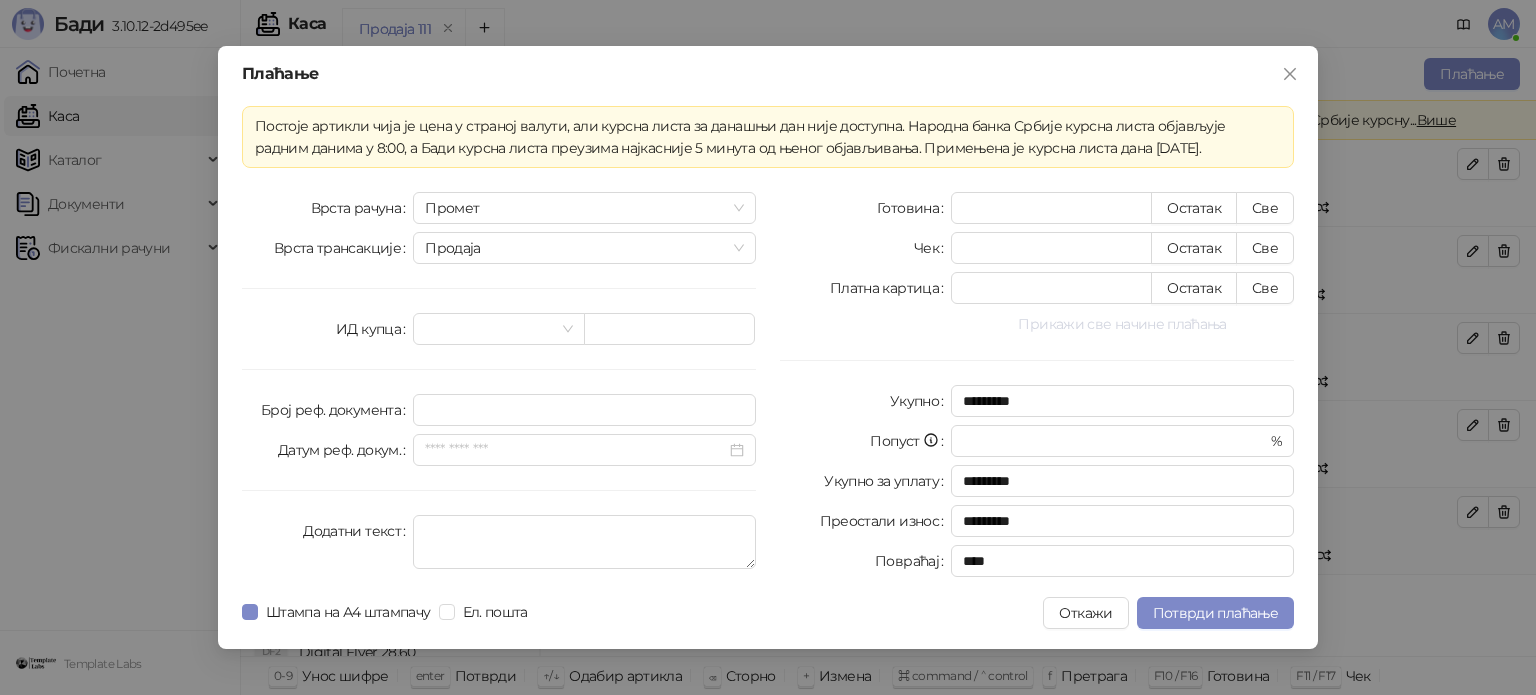 click on "Прикажи све начине плаћања" at bounding box center (1122, 324) 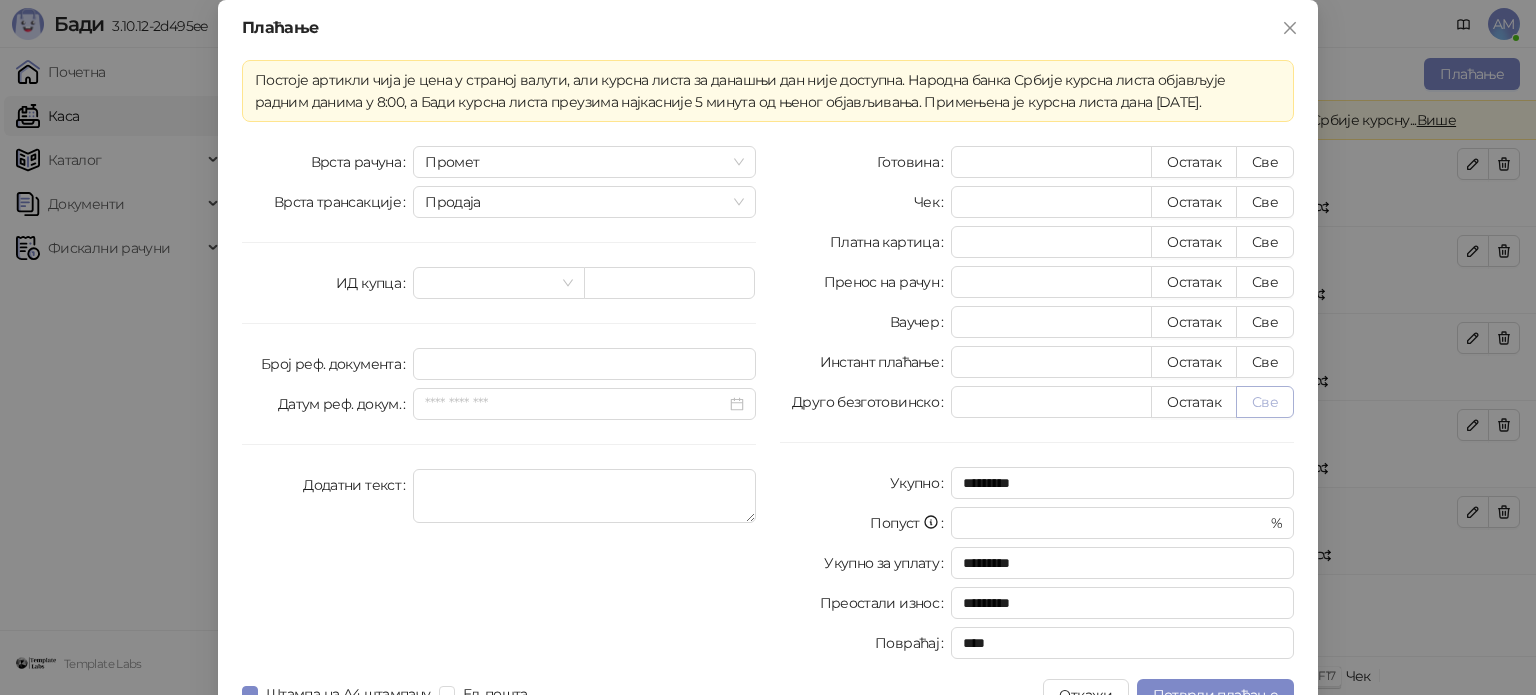 click on "Све" at bounding box center (1265, 402) 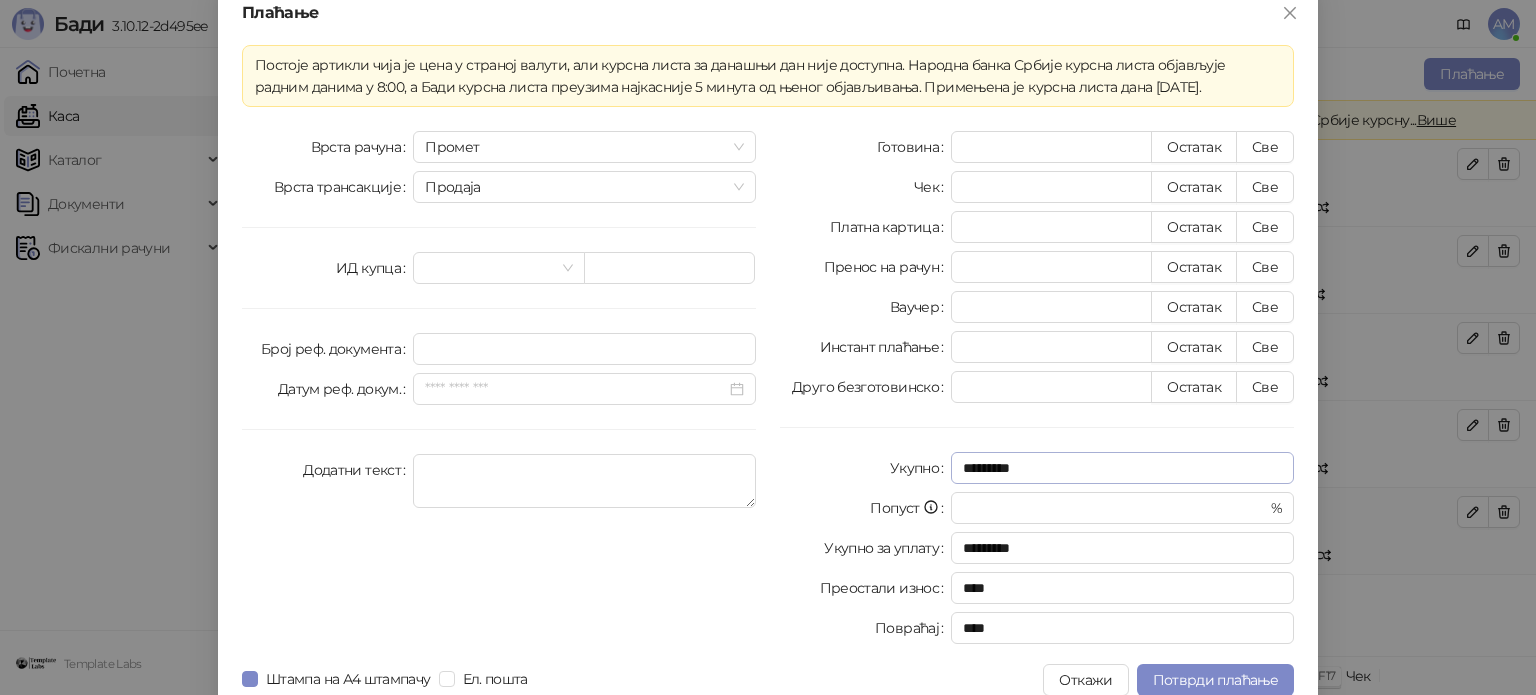 scroll, scrollTop: 35, scrollLeft: 0, axis: vertical 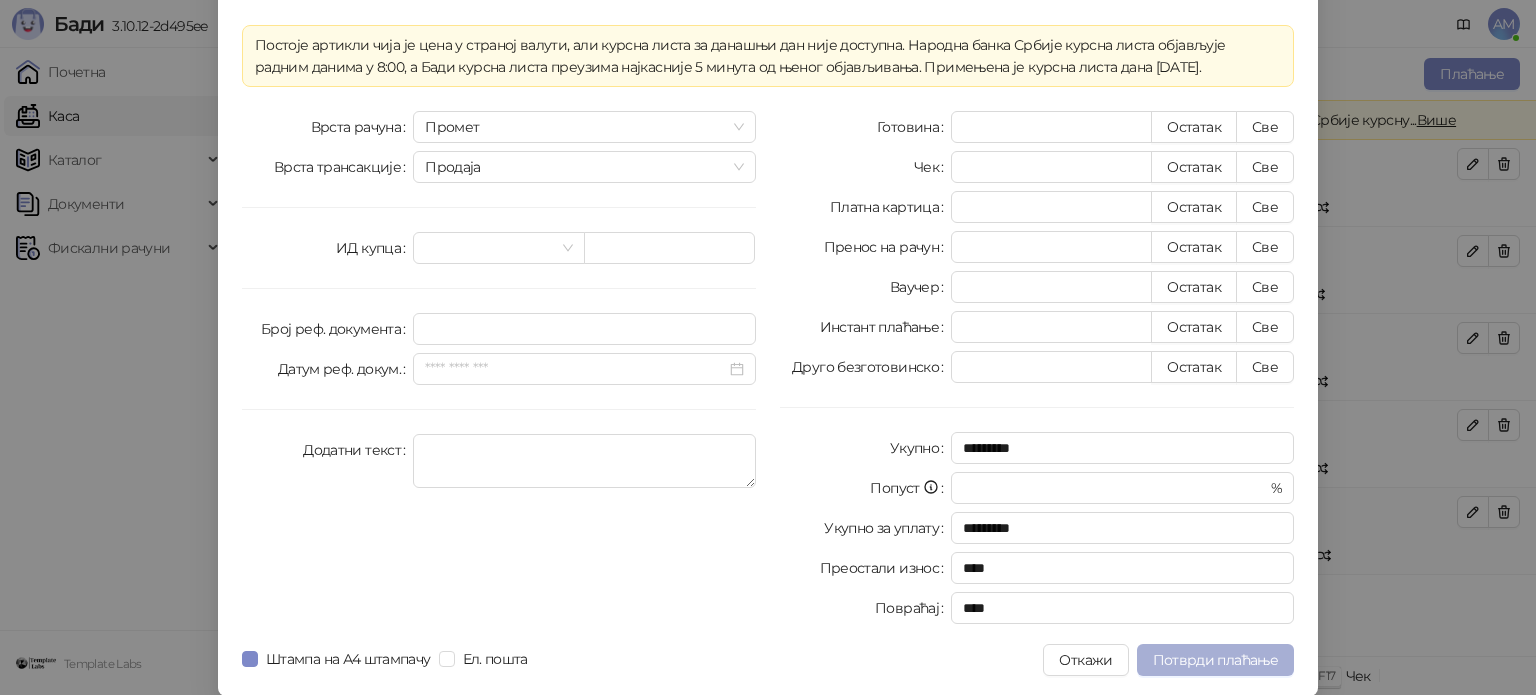 click on "Потврди плаћање" at bounding box center (1215, 660) 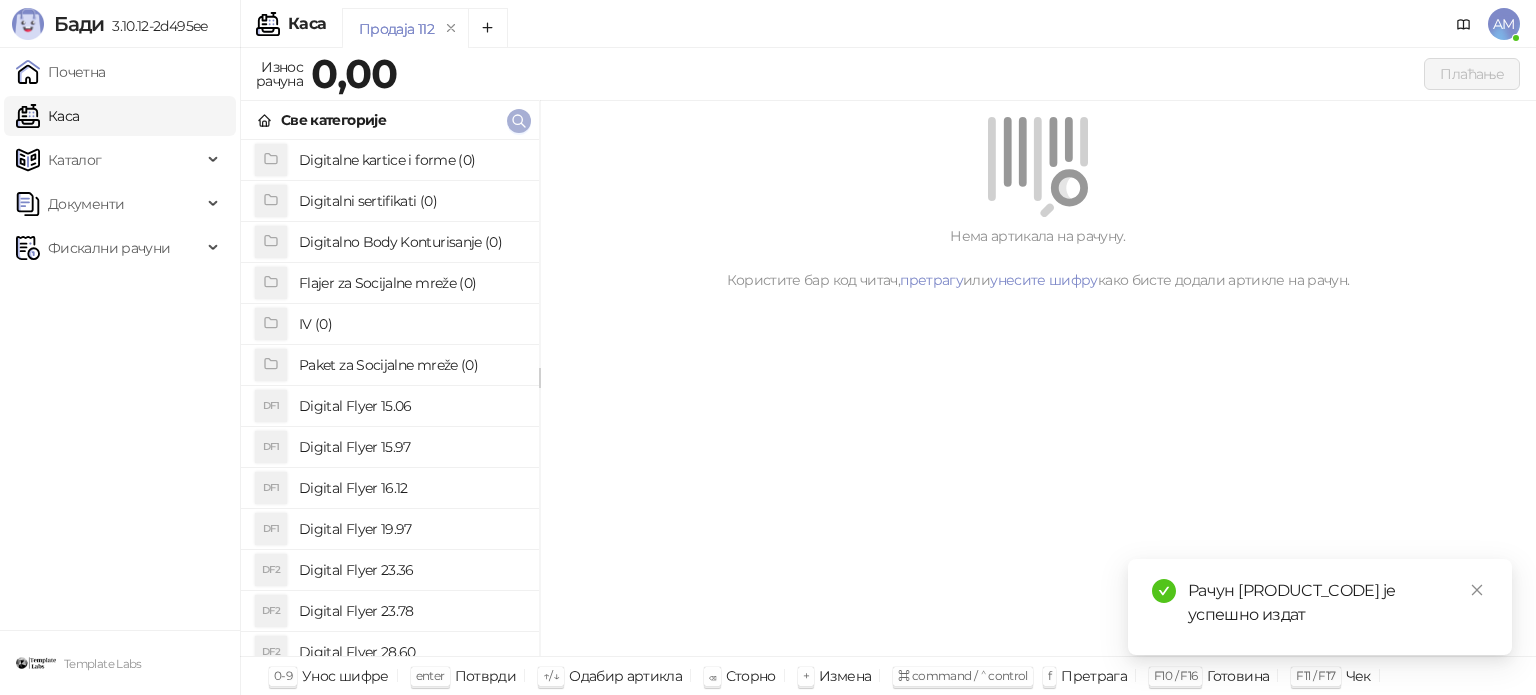 click 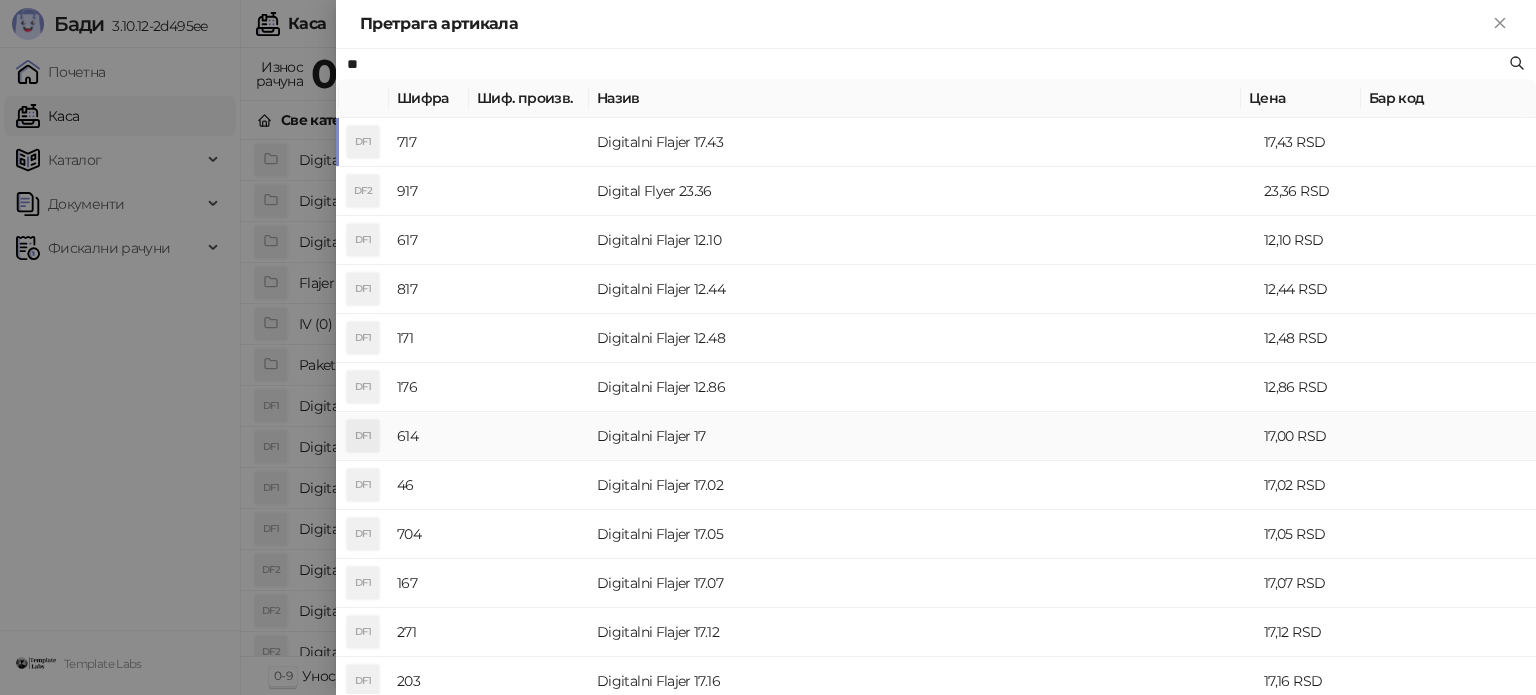 type on "**" 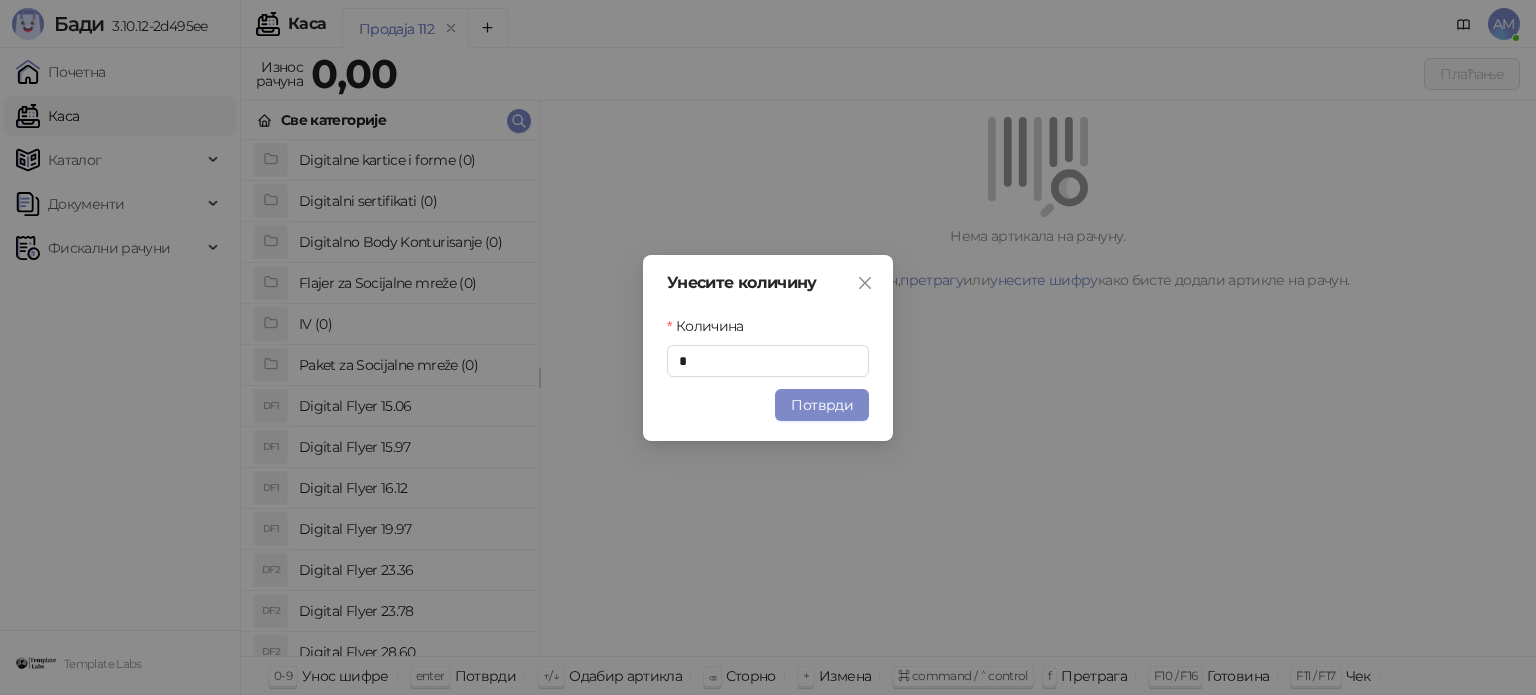 click on "Потврди" at bounding box center (822, 405) 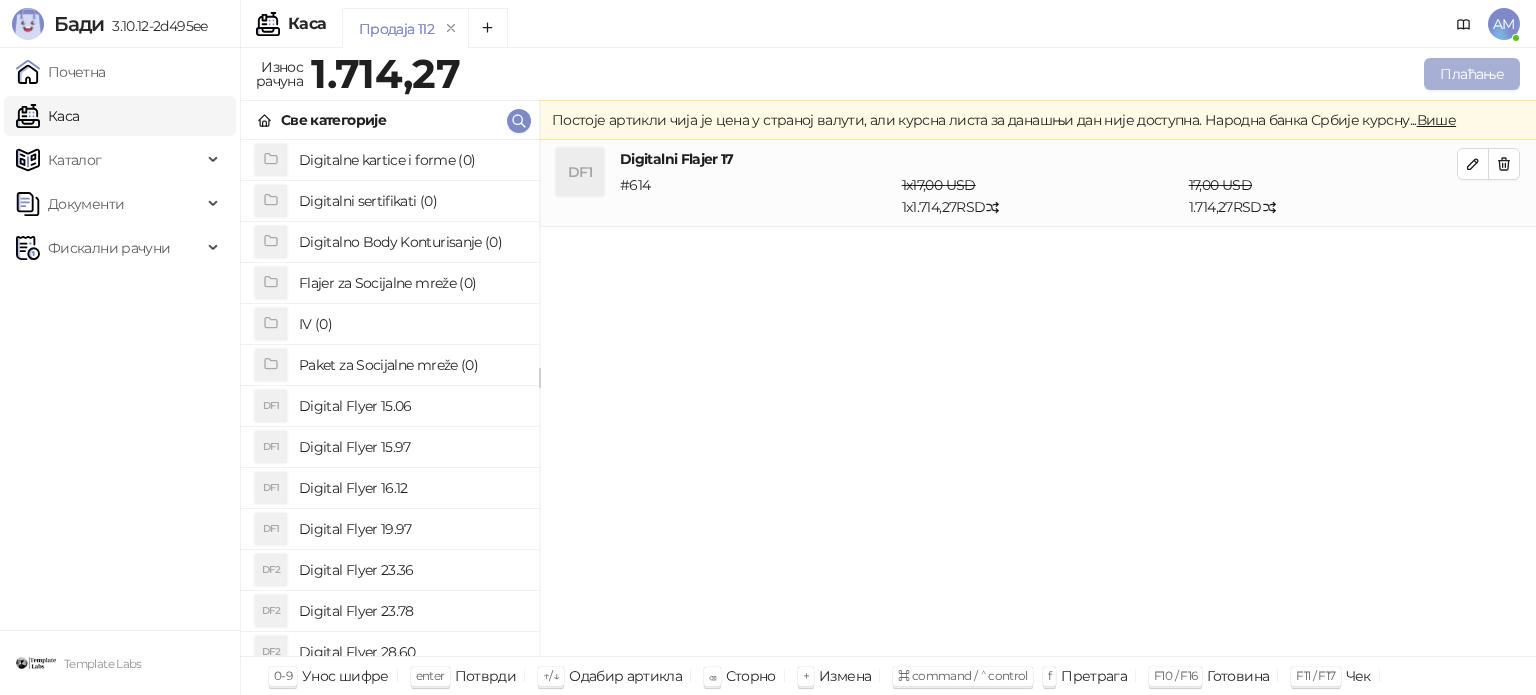 click on "Плаћање" at bounding box center [1472, 74] 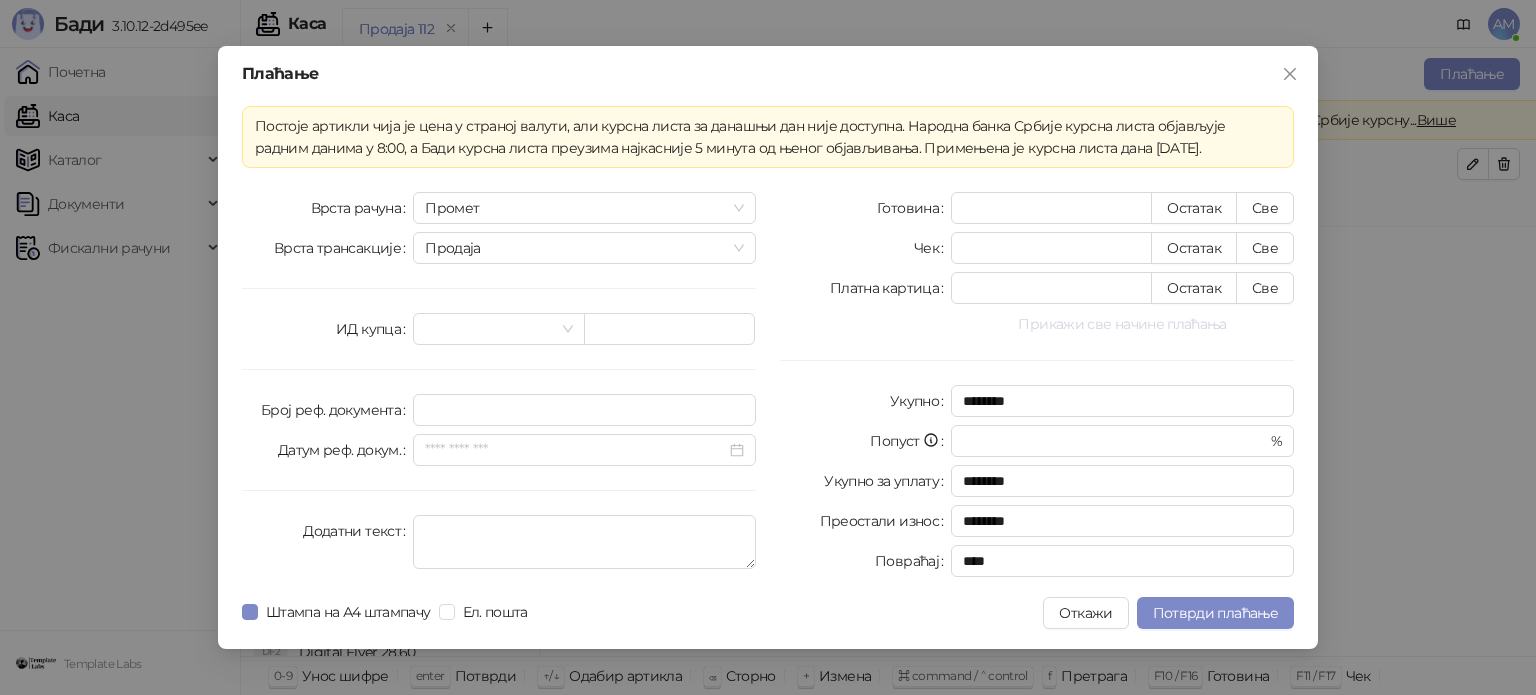 click on "Прикажи све начине плаћања" at bounding box center (1122, 324) 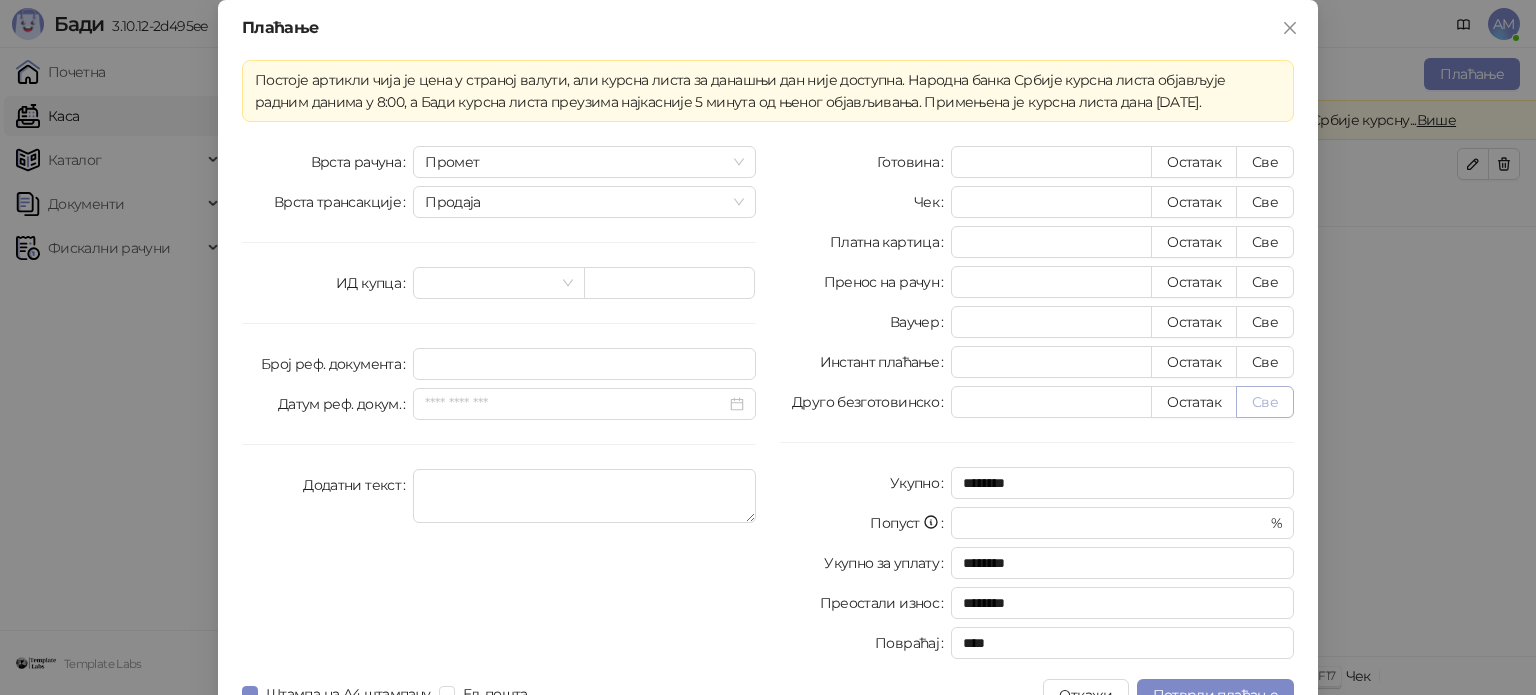 click on "Све" at bounding box center [1265, 402] 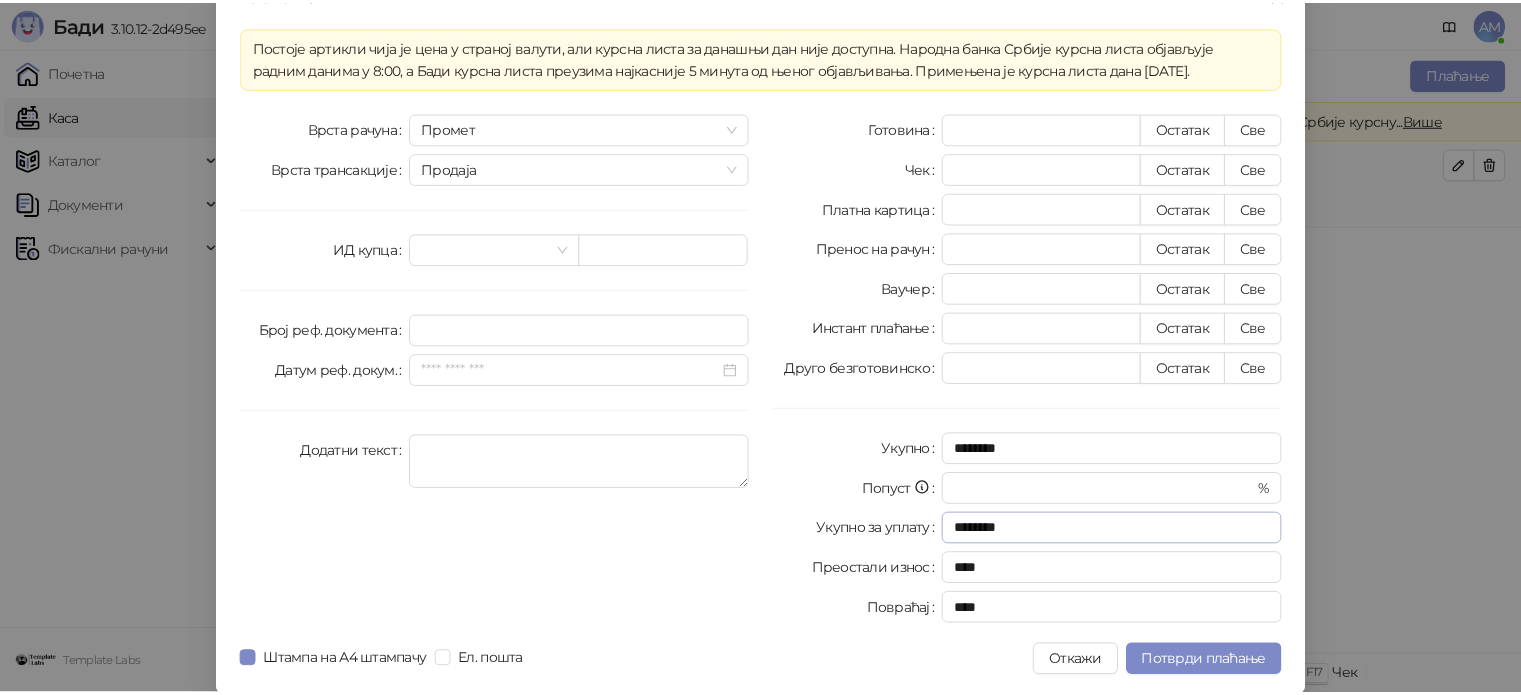 scroll, scrollTop: 35, scrollLeft: 0, axis: vertical 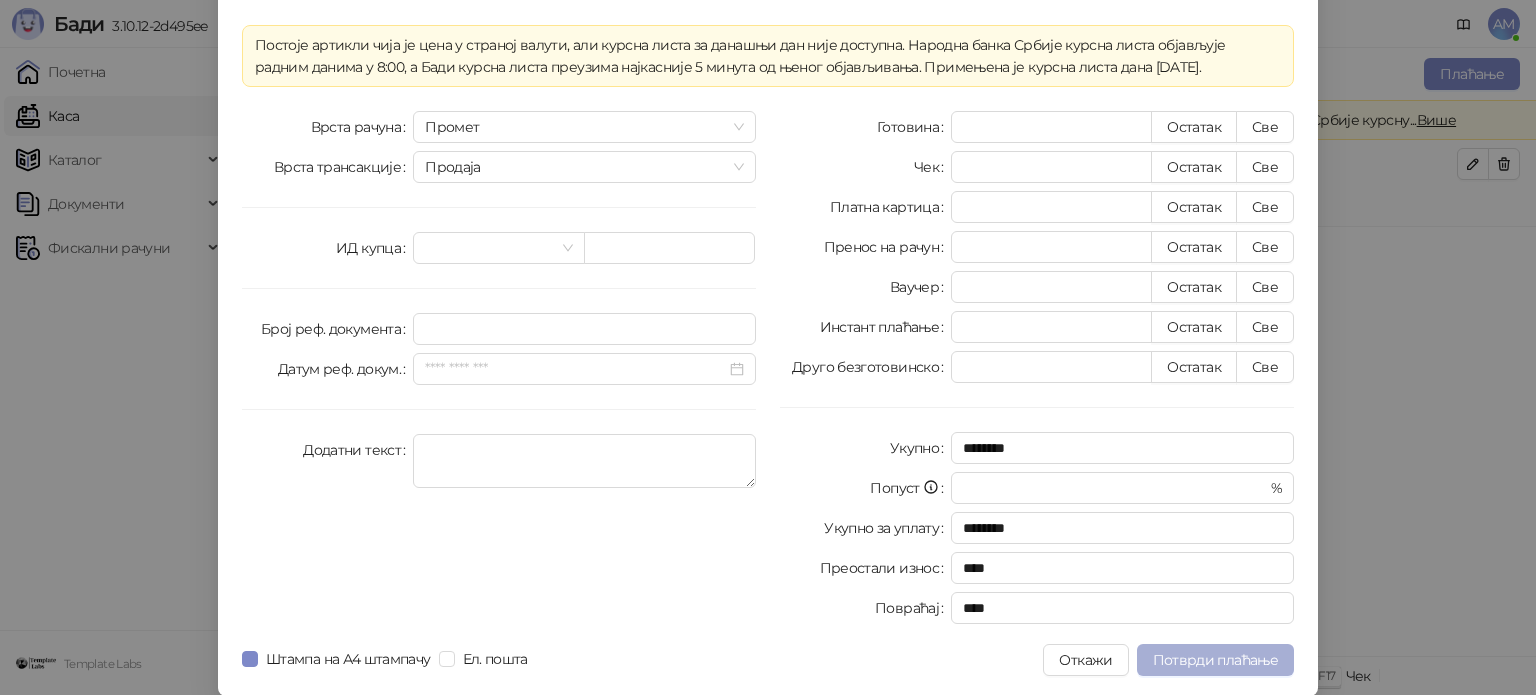 click on "Потврди плаћање" at bounding box center [1215, 660] 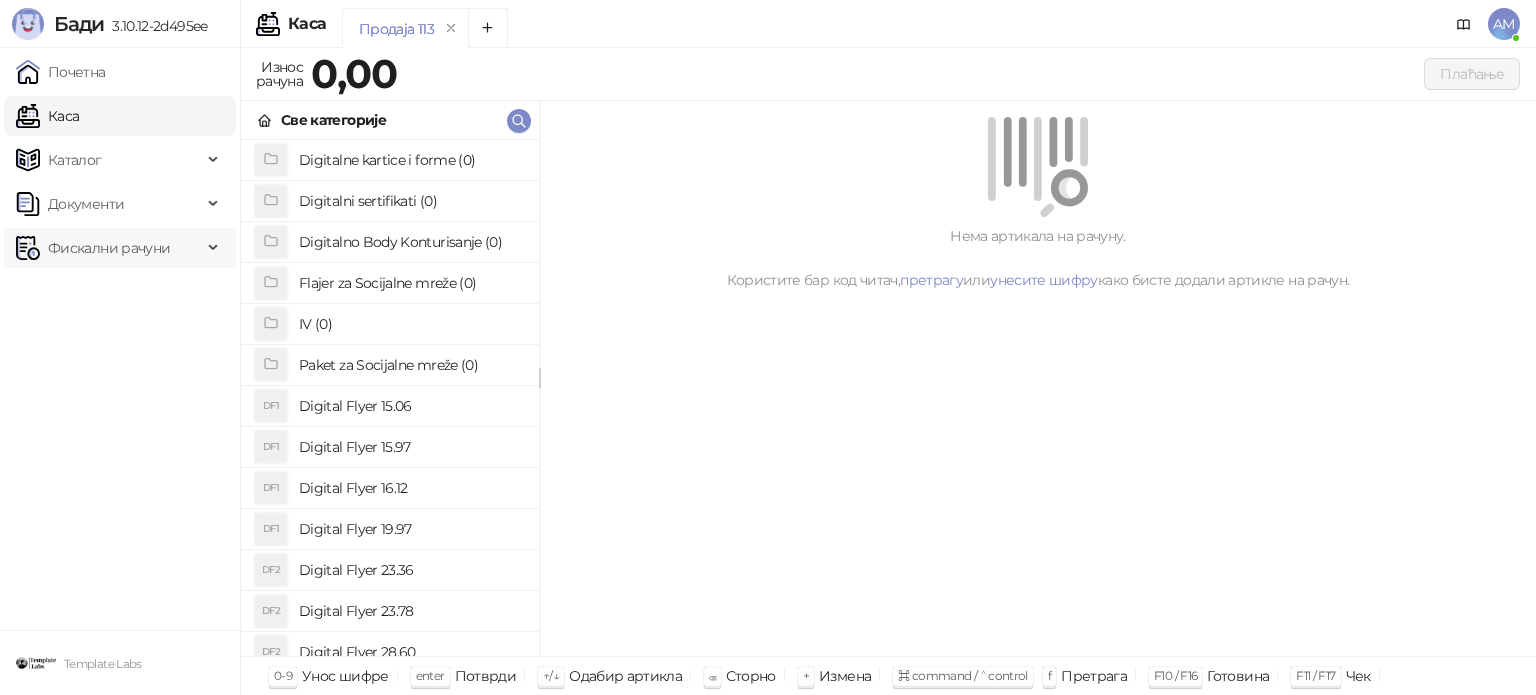 click on "Фискални рачуни" at bounding box center (109, 248) 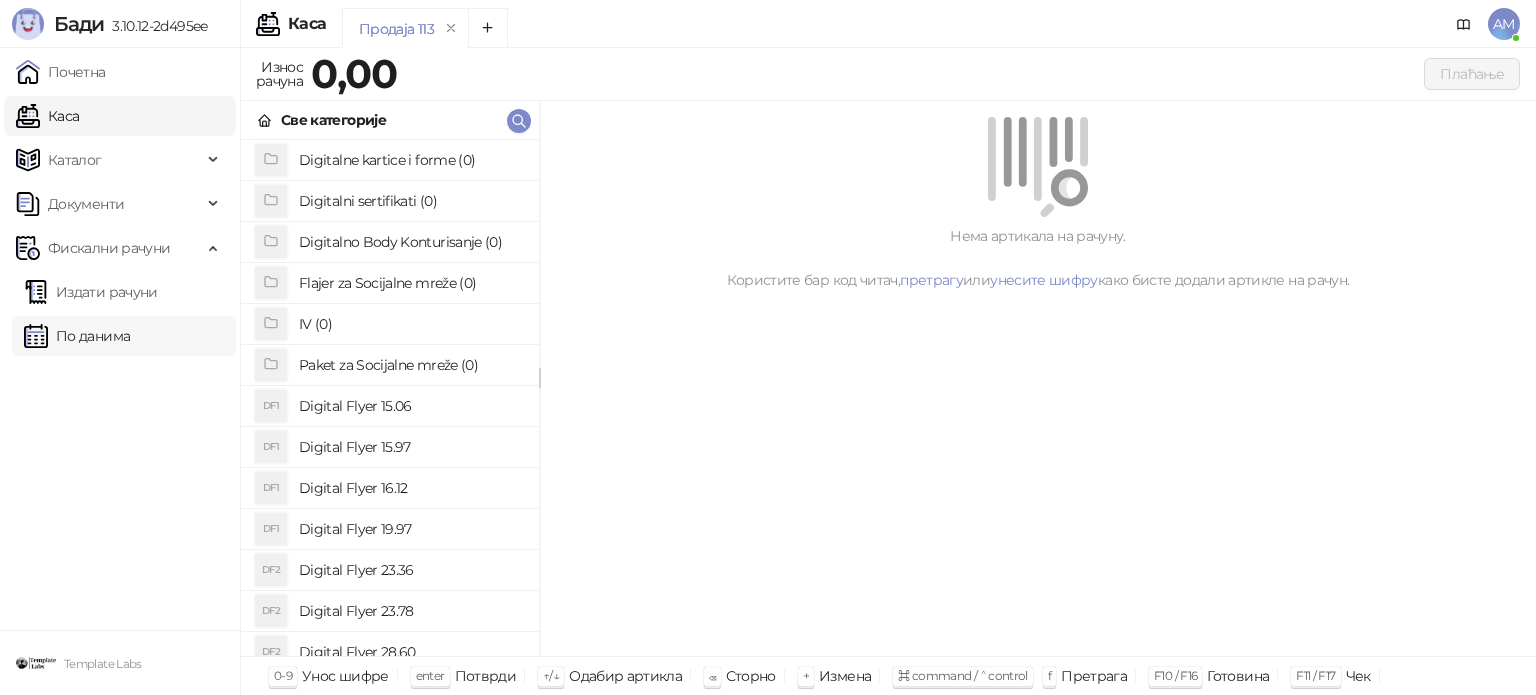 click on "По данима" at bounding box center [77, 336] 